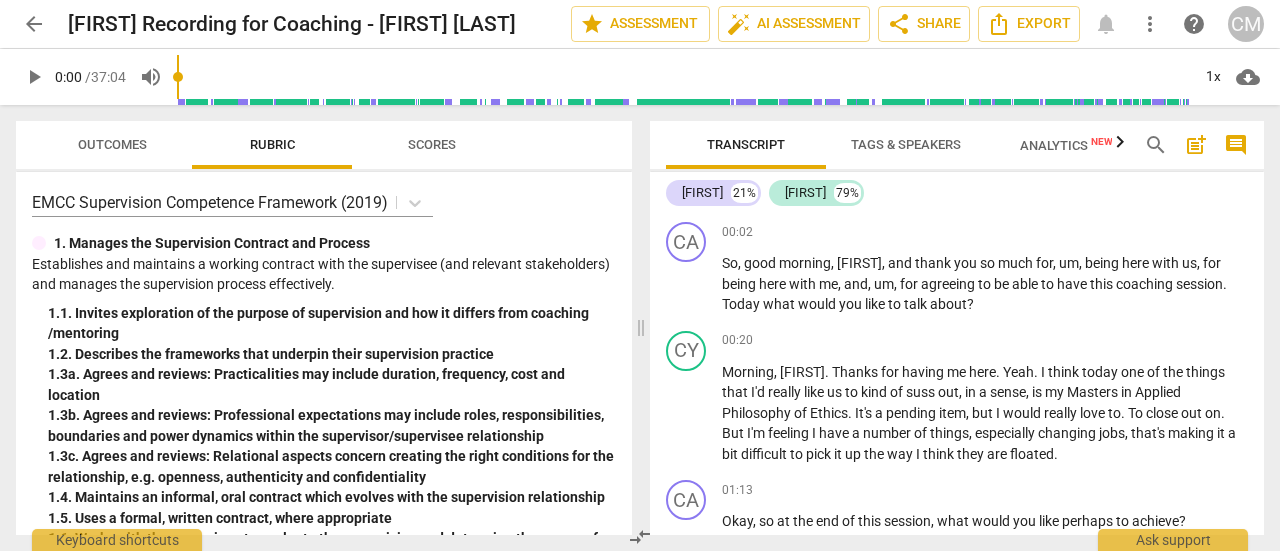 scroll, scrollTop: 0, scrollLeft: 0, axis: both 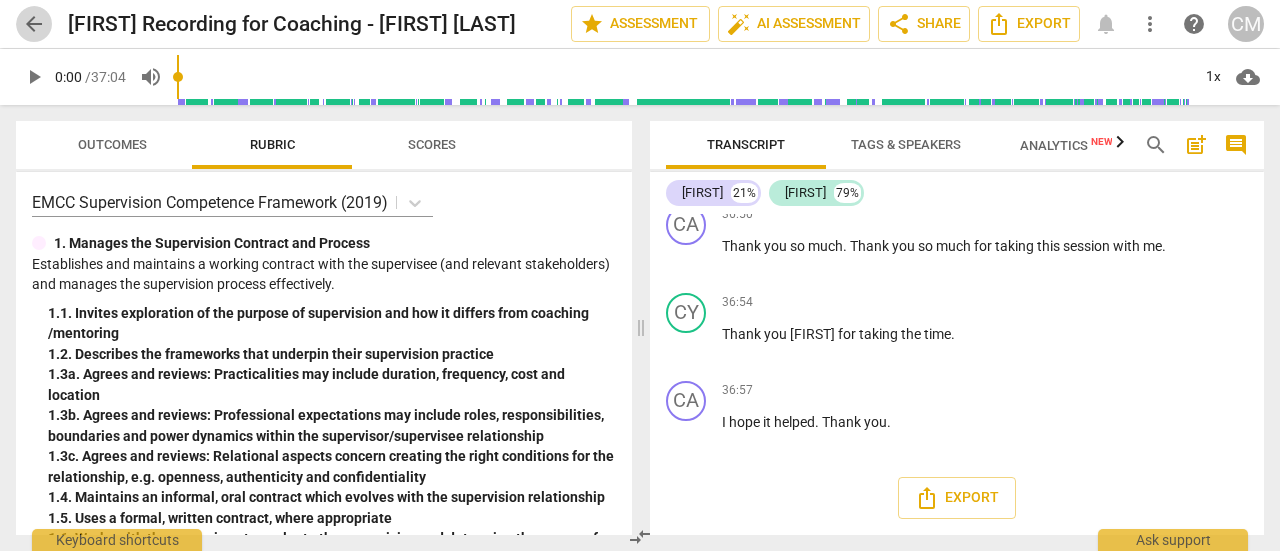 click on "arrow_back" at bounding box center (34, 24) 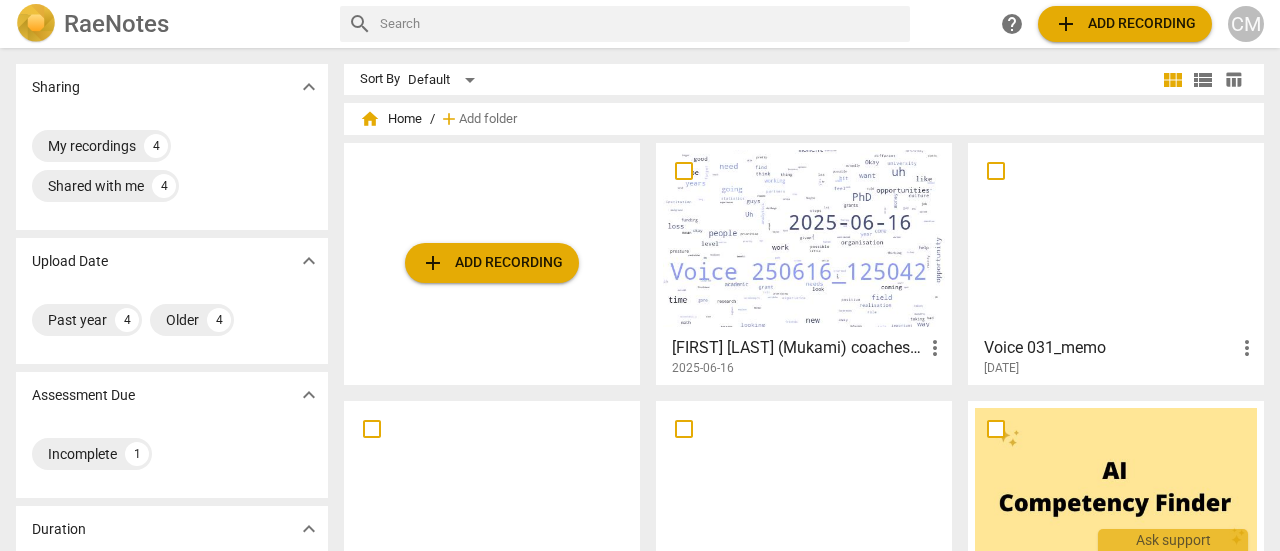 click on "add   Add recording" at bounding box center [492, 263] 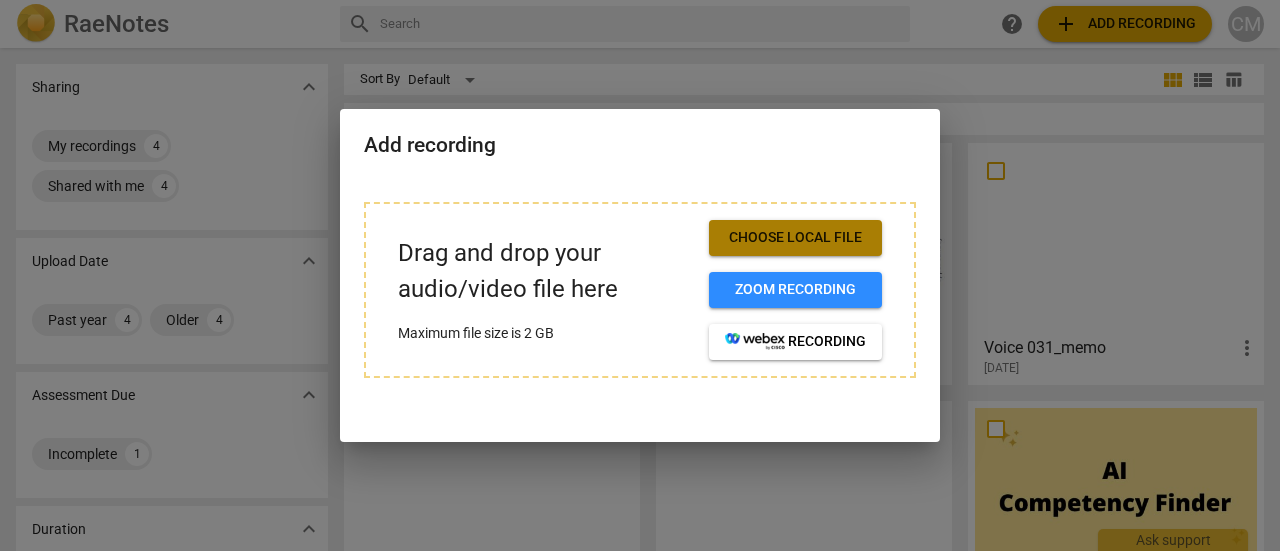 click on "Choose local file" at bounding box center [795, 238] 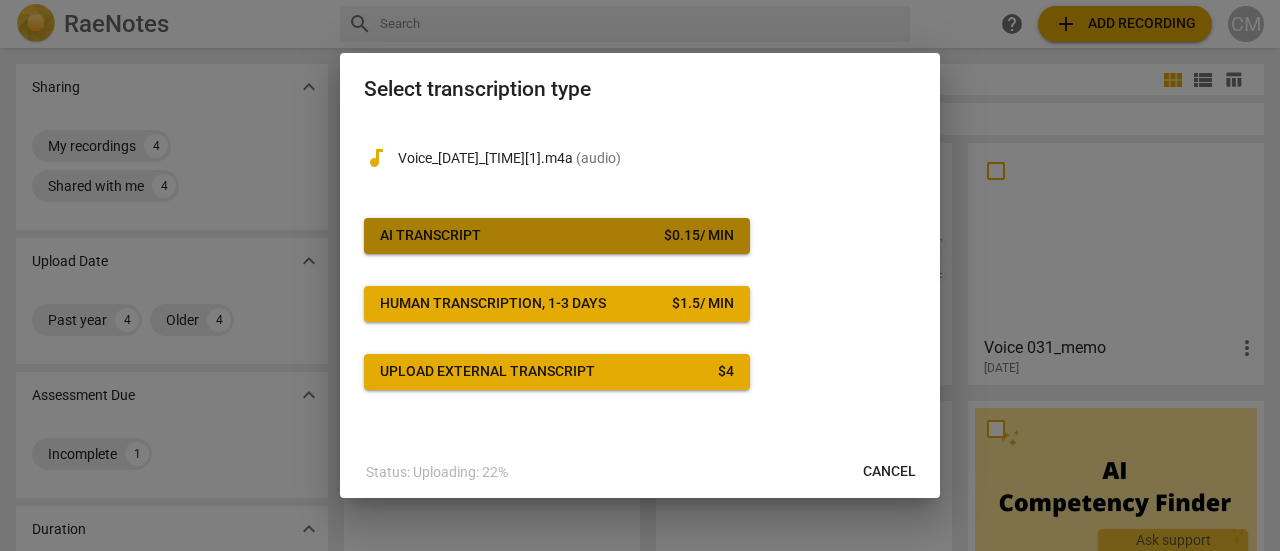 click on "AI Transcript $ 0.15  / min" at bounding box center (557, 236) 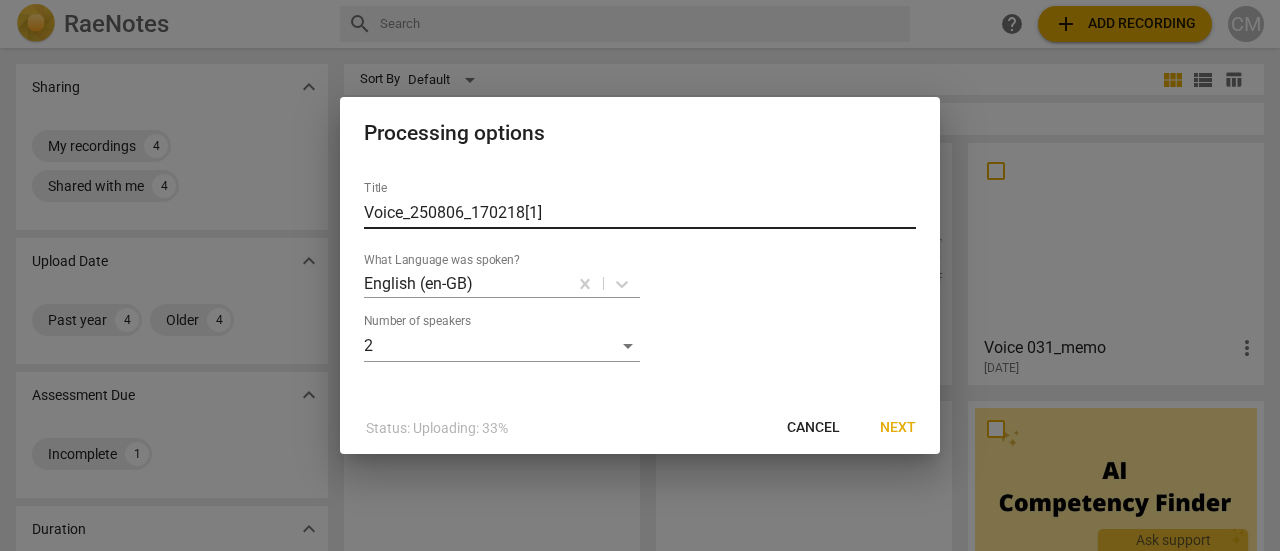 click on "Voice_250806_170218[1]" at bounding box center (640, 213) 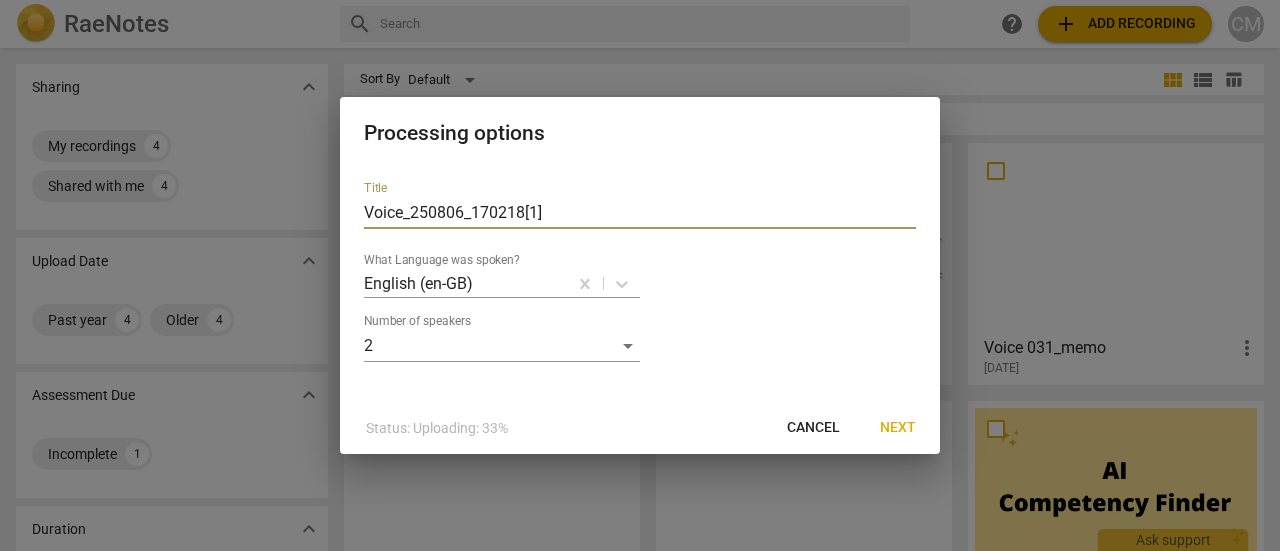 drag, startPoint x: 564, startPoint y: 213, endPoint x: 335, endPoint y: 218, distance: 229.05458 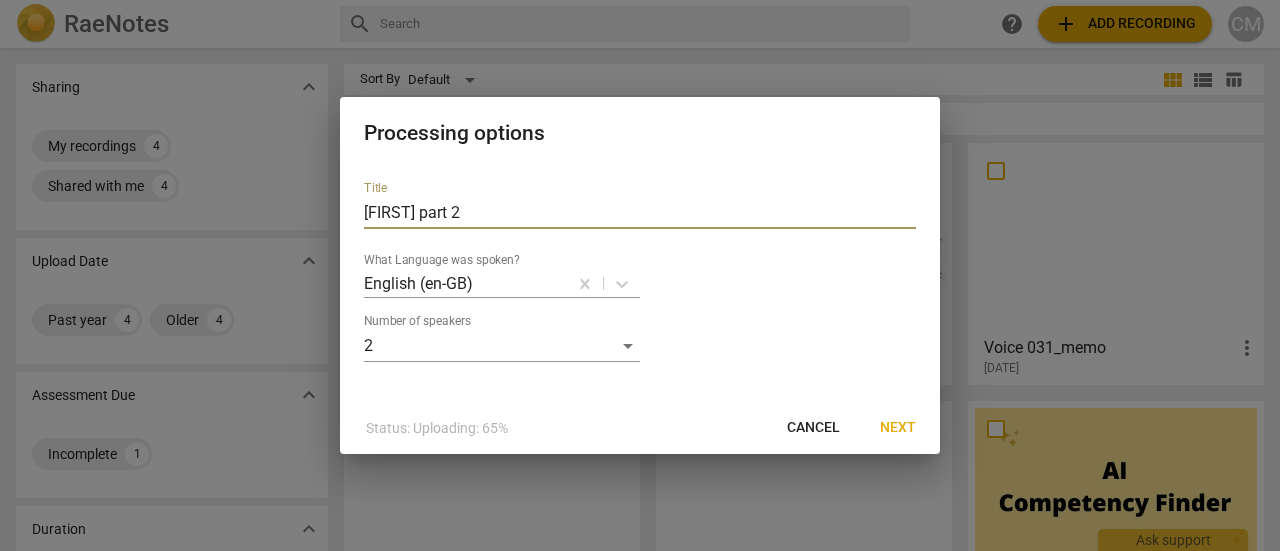 type on "[FIRST] part 2" 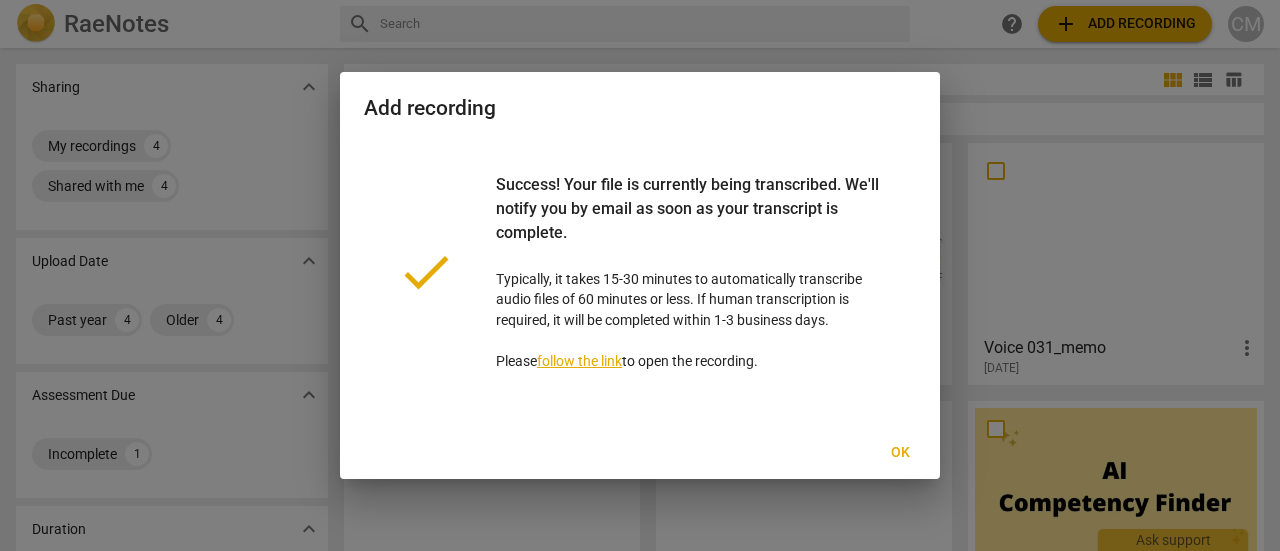 drag, startPoint x: 905, startPoint y: 423, endPoint x: 900, endPoint y: 454, distance: 31.400637 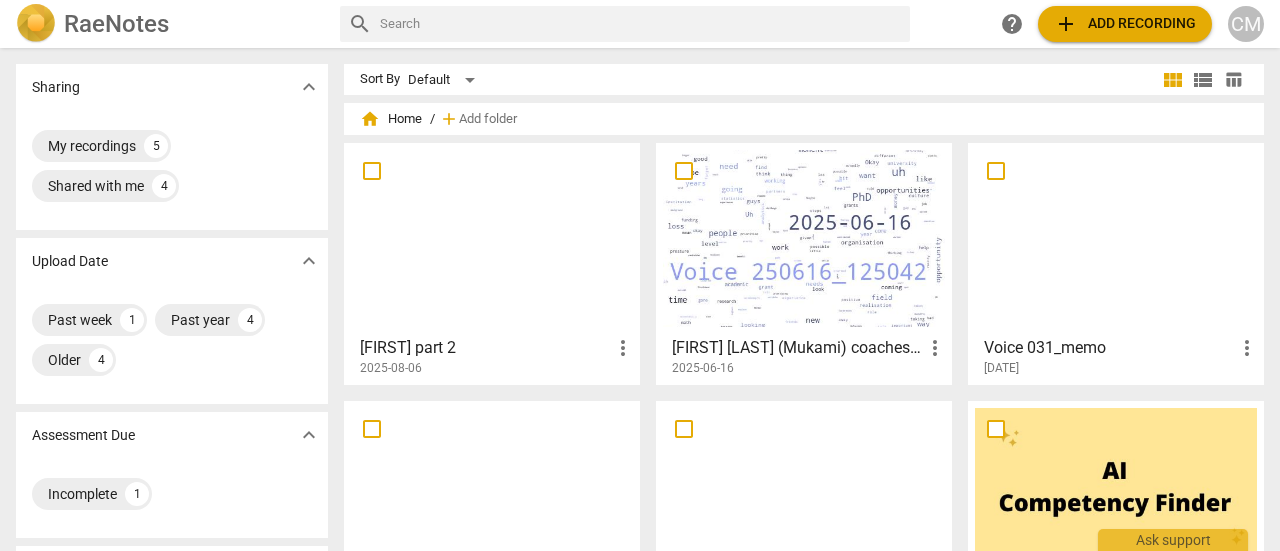 click at bounding box center [492, 238] 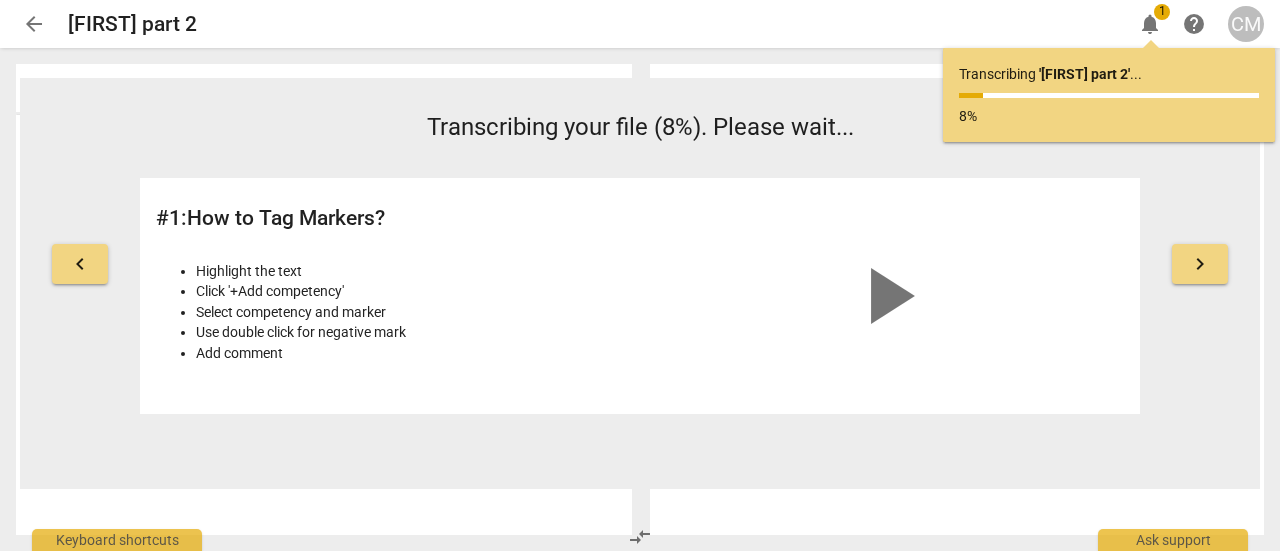 click on "Transcript Tags & Speakers Analytics New 2025-08-06T15:01:15Z Tags [FIRST] [LAST] People" at bounding box center (961, 299) 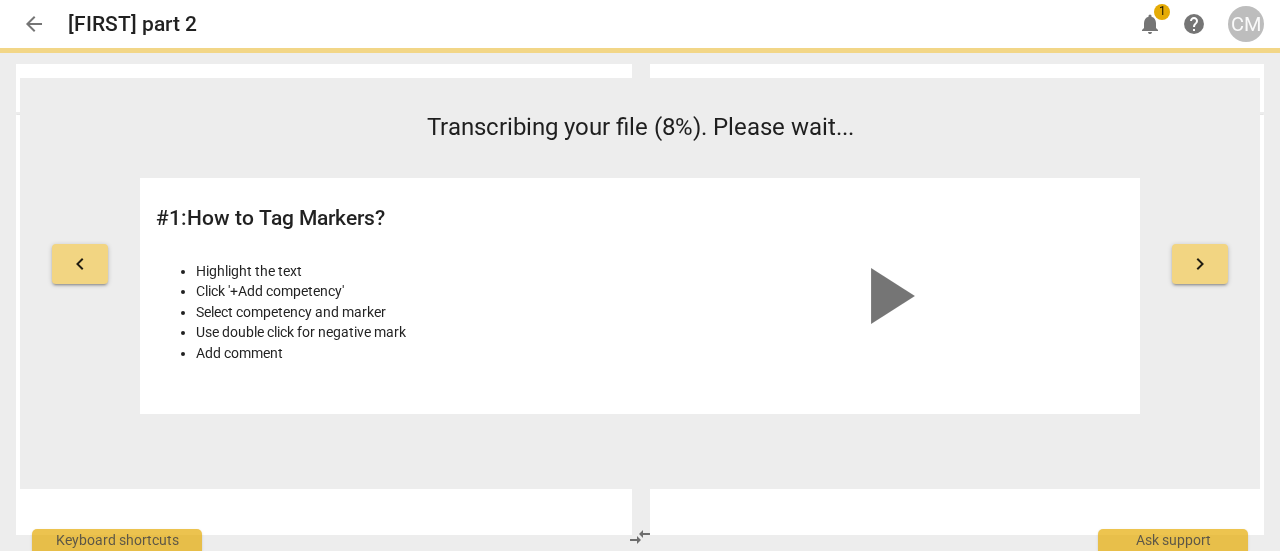 click on "keyboard_arrow_left Transcribing your file (8%). Please wait... # 1 : How to Tag Markers? Highlight the text Click '+Add competency' Select competency and marker Use double click for negative mark Add comment play_arrow keyboard_arrow_right" at bounding box center (640, 283) 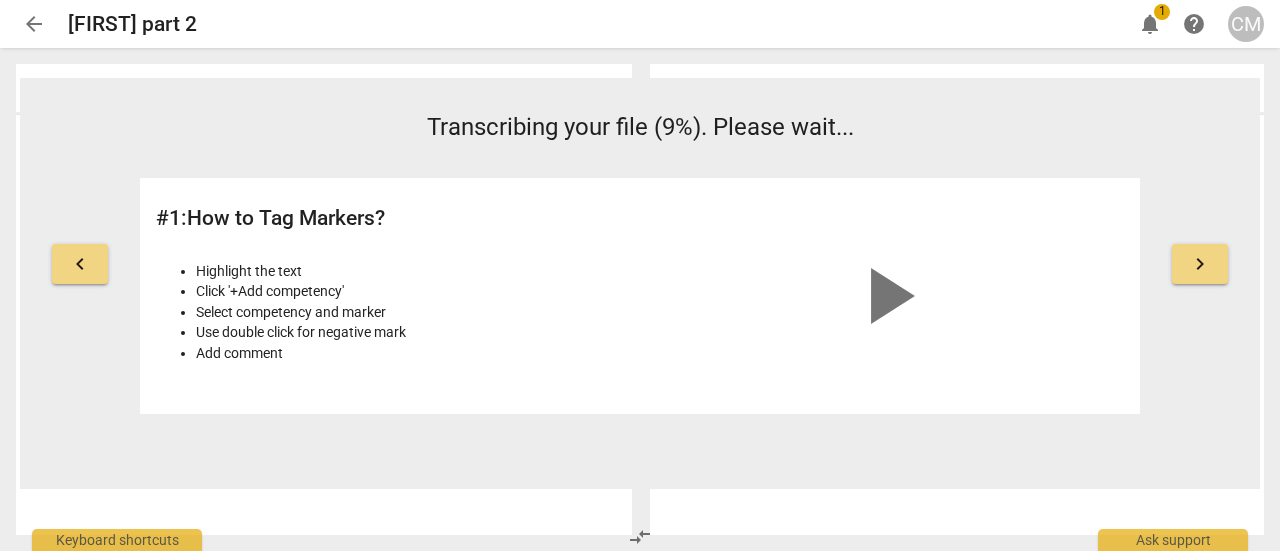 click on "Transcript Tags & Speakers Analytics New 2025-08-06T15:01:15Z Tags [FIRST] [LAST] People" at bounding box center (961, 299) 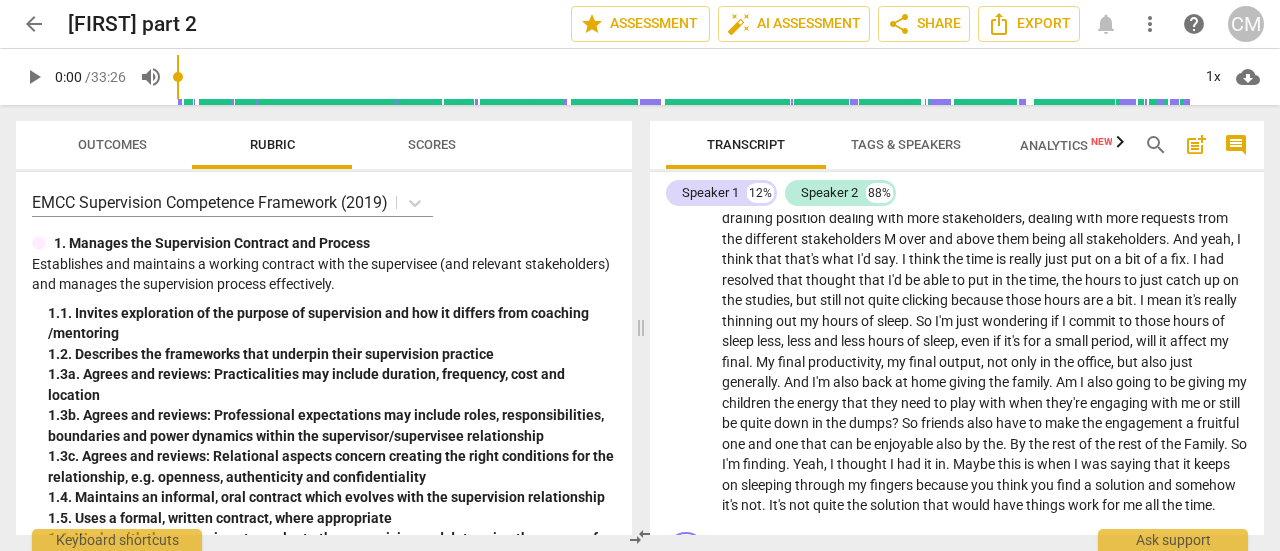 scroll, scrollTop: 1375, scrollLeft: 0, axis: vertical 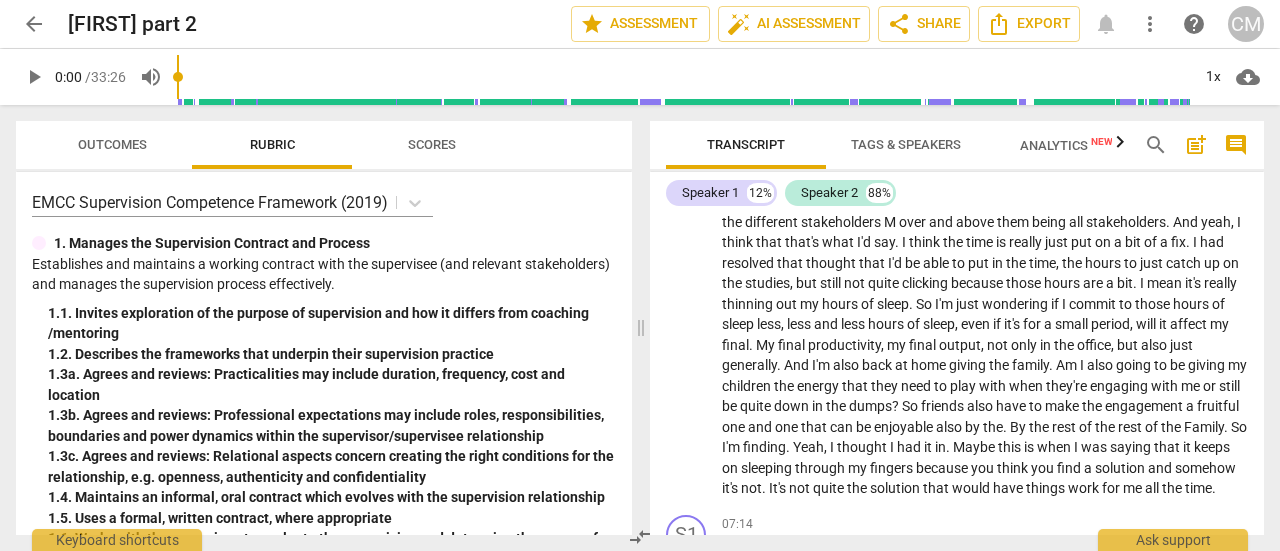click on "Scores" at bounding box center [432, 144] 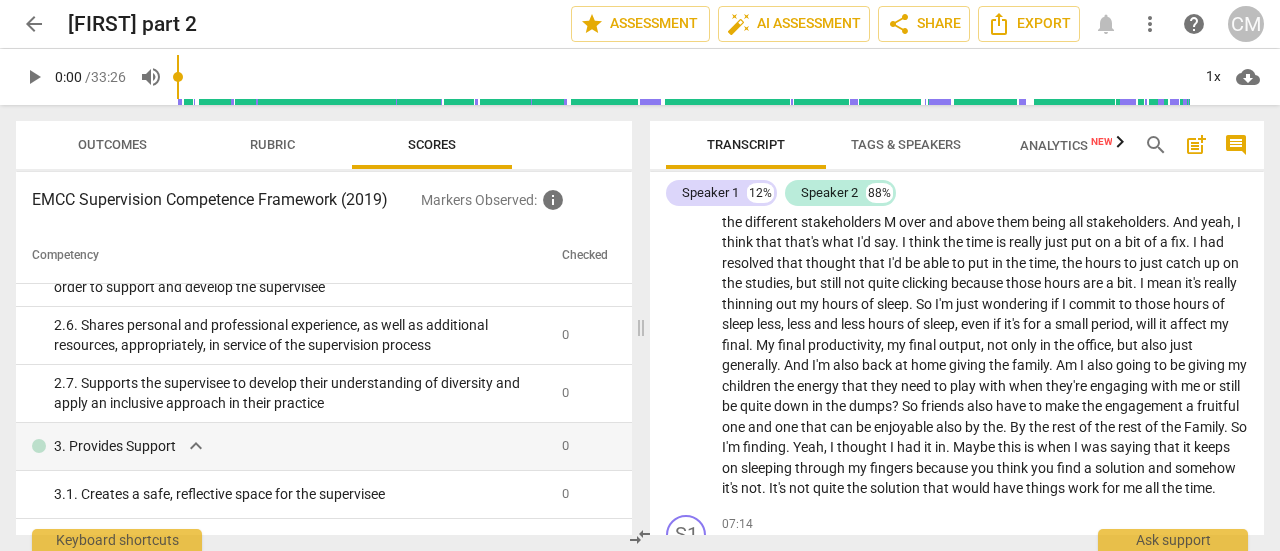 scroll, scrollTop: 0, scrollLeft: 0, axis: both 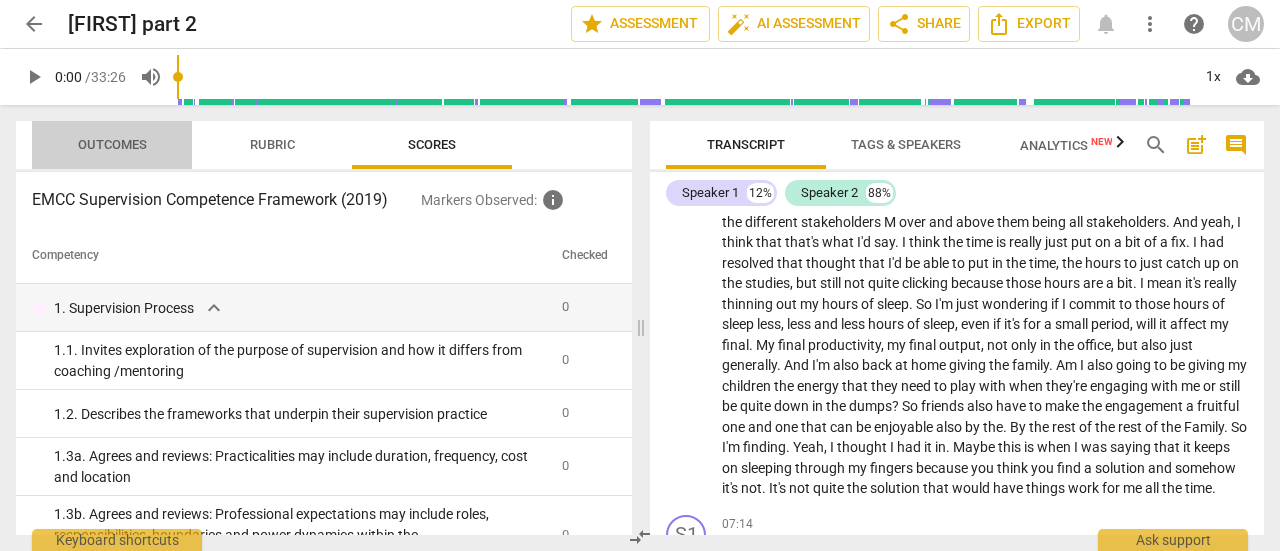 click on "Outcomes" at bounding box center [112, 144] 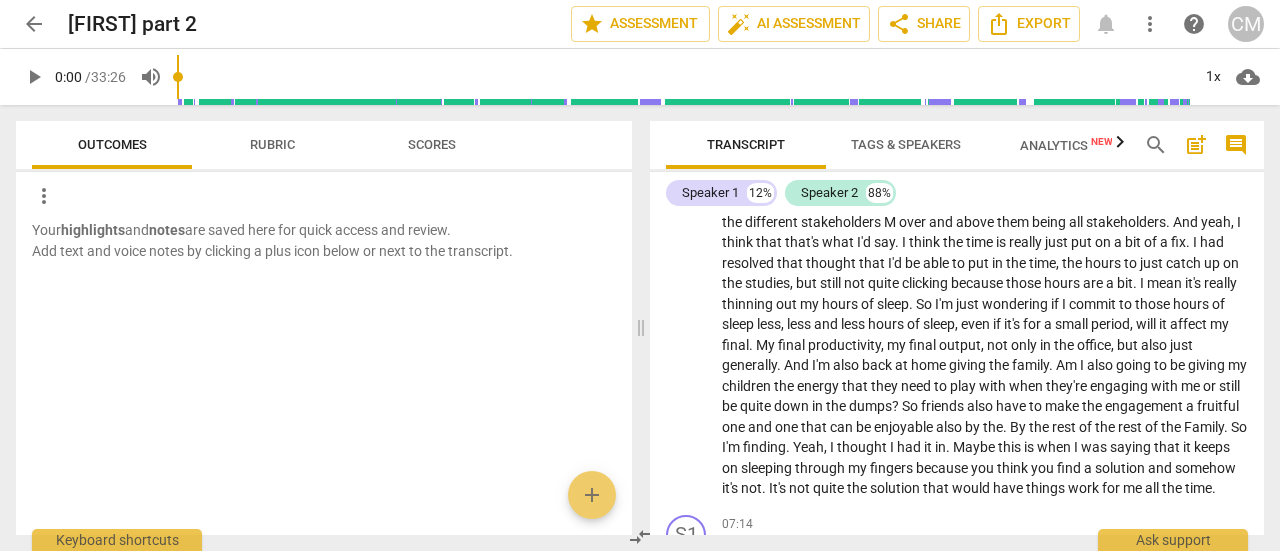 click on "Scores" at bounding box center (432, 144) 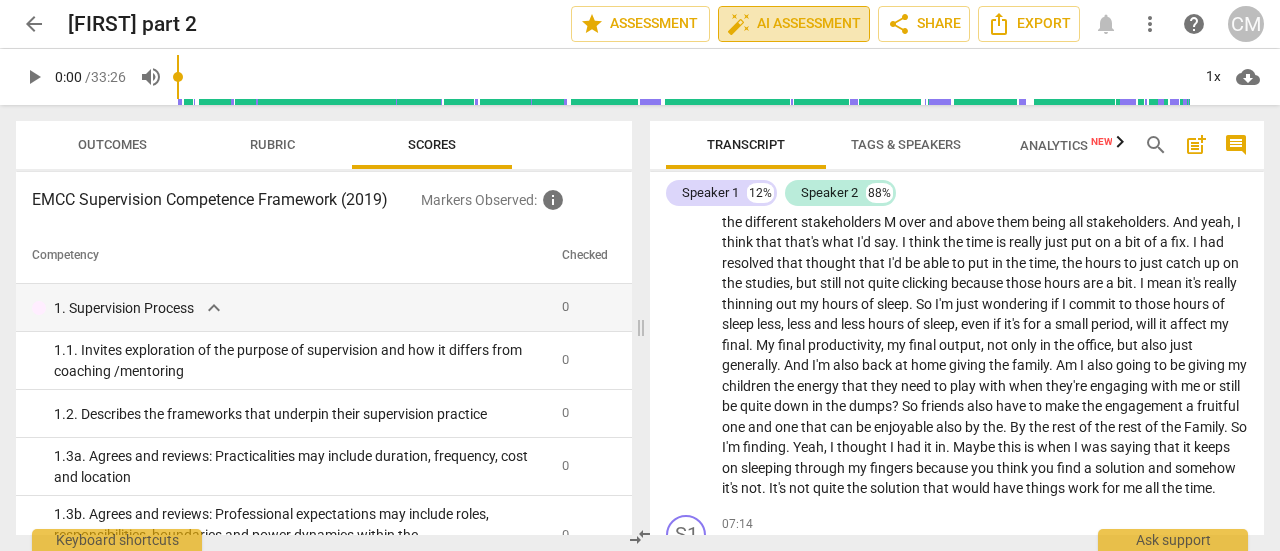 click on "auto_fix_high    AI Assessment" at bounding box center (794, 24) 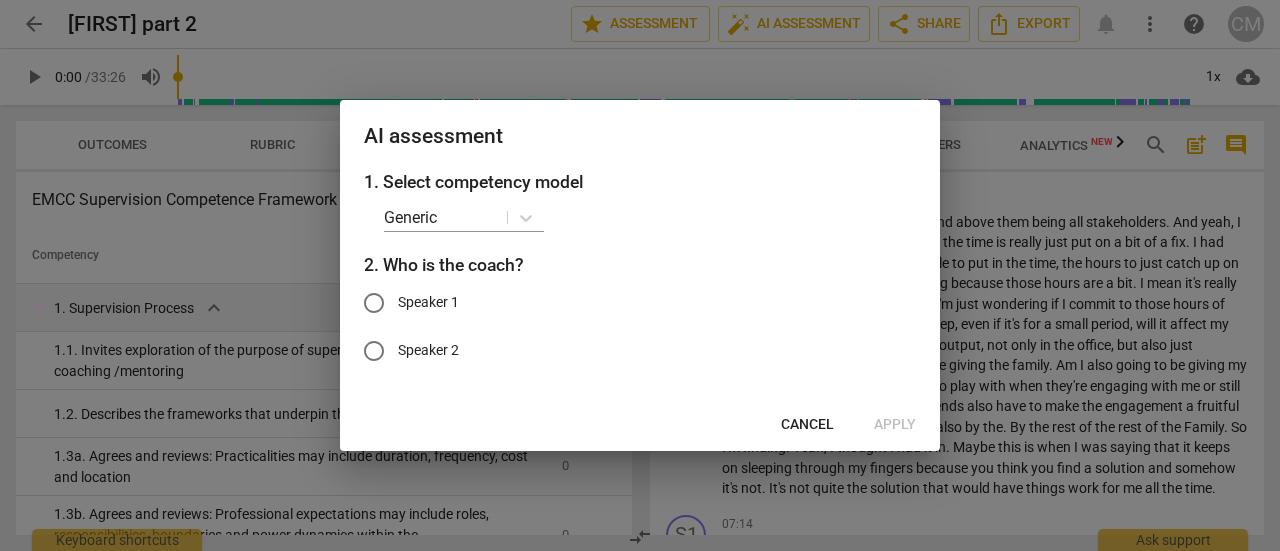 click on "Speaker 1" at bounding box center (428, 302) 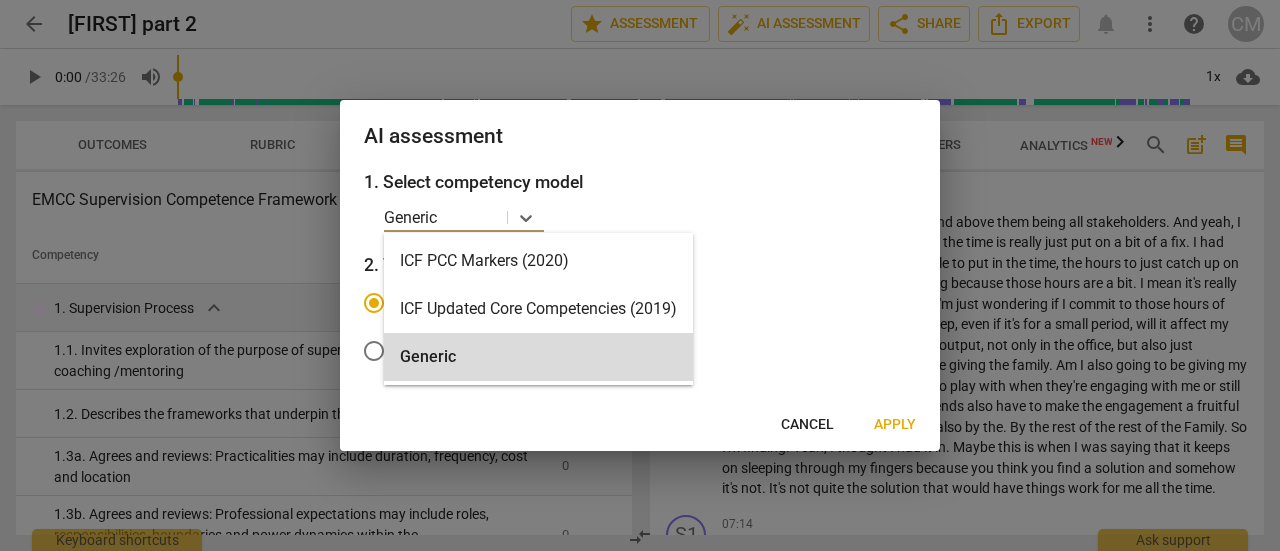 click at bounding box center (472, 217) 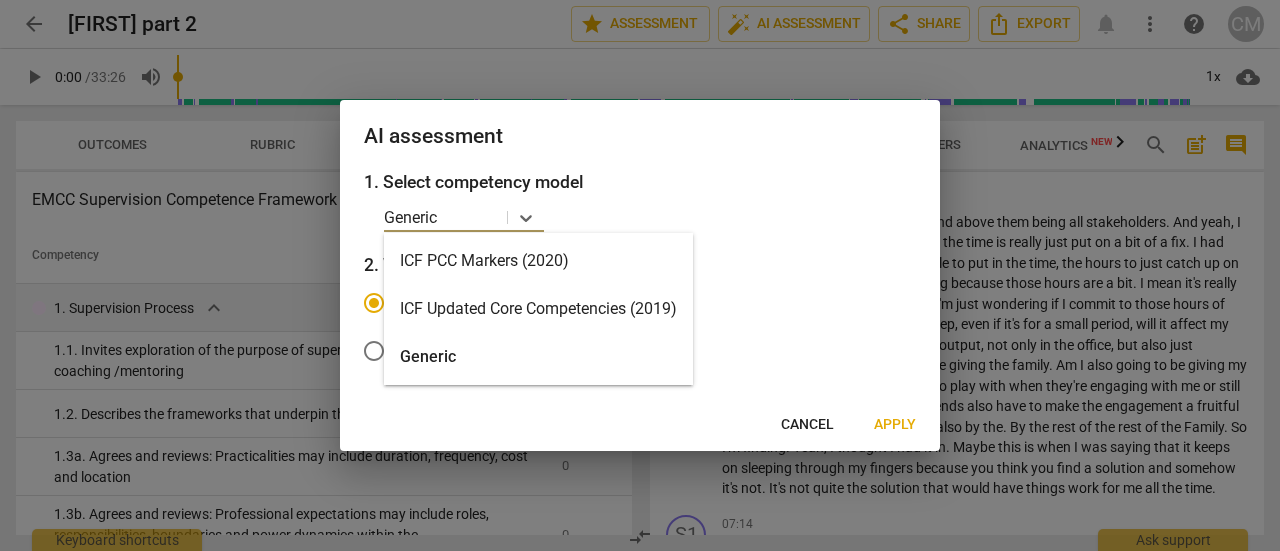 click on "ICF PCC Markers (2020)" at bounding box center [538, 261] 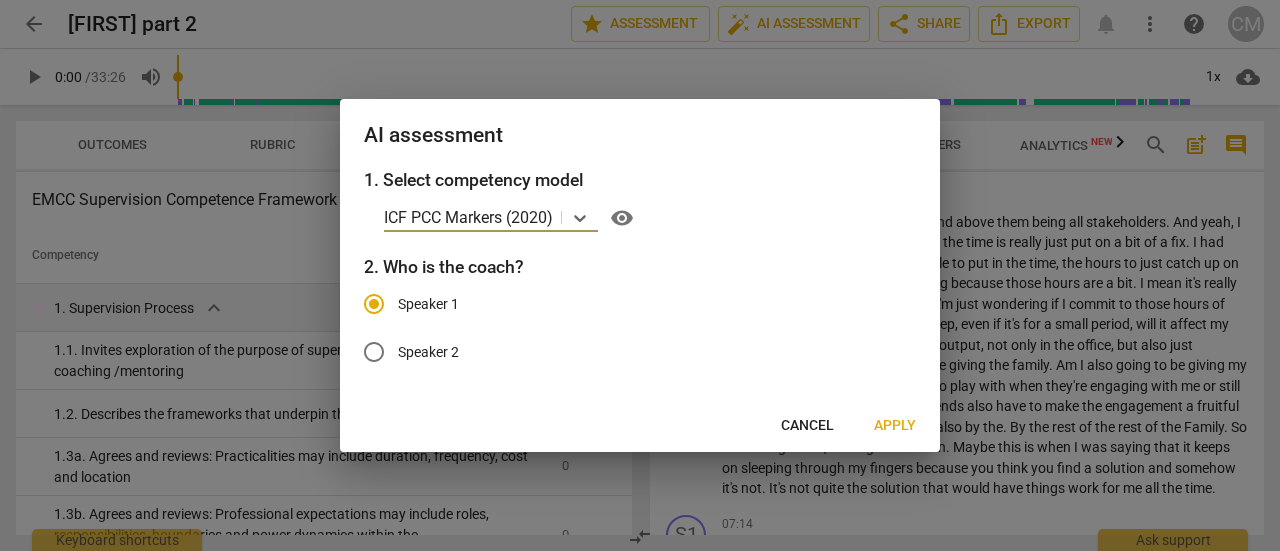 click on "Apply" at bounding box center (895, 426) 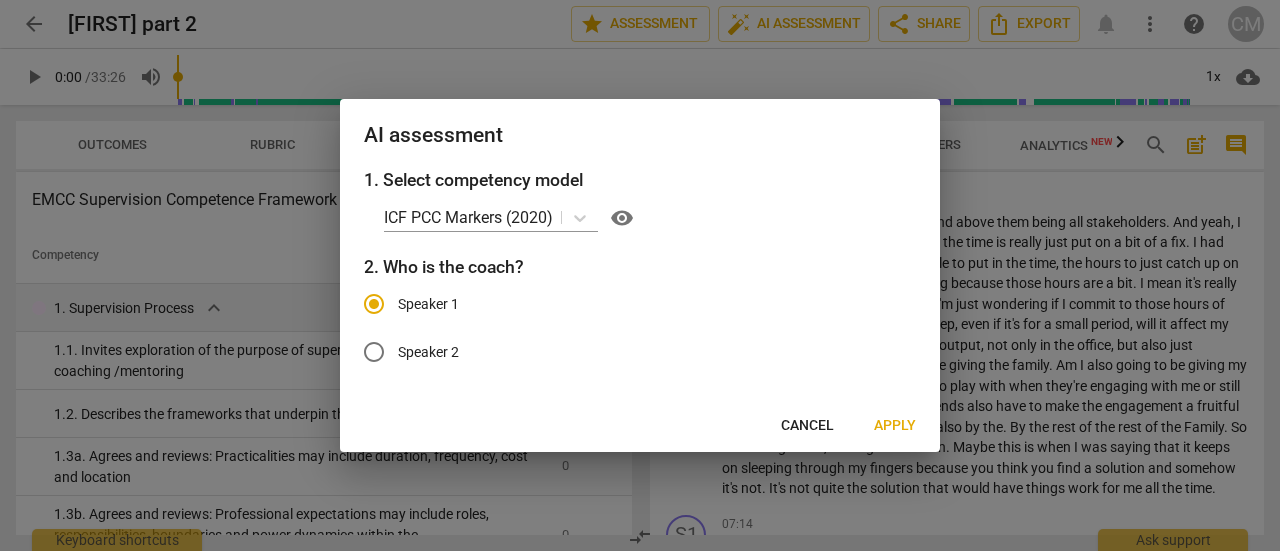 click at bounding box center (640, 275) 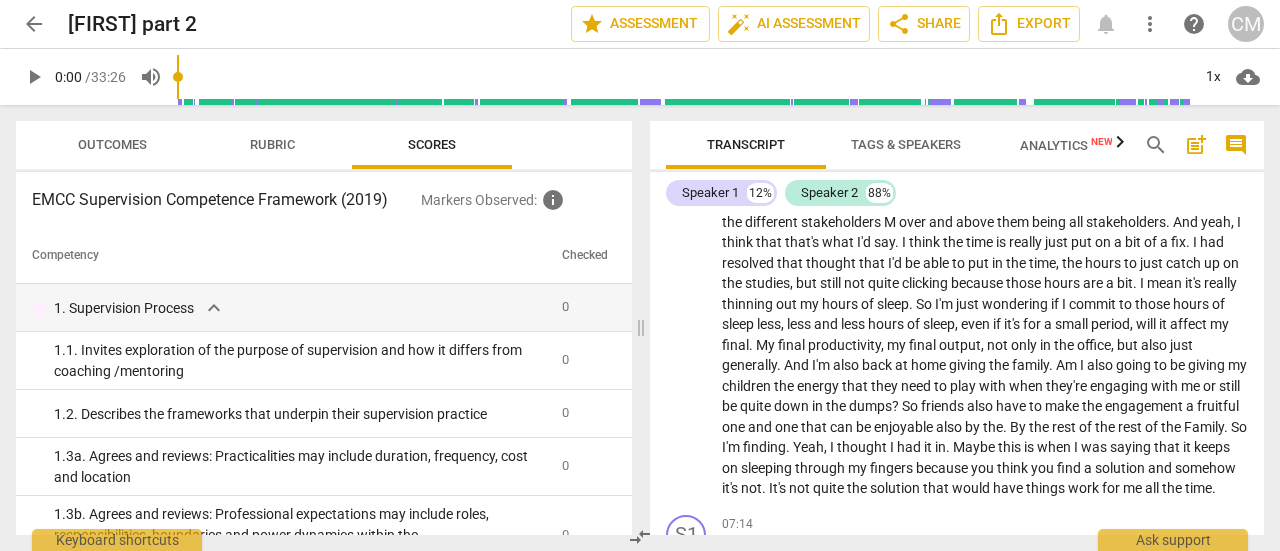 drag, startPoint x: 1256, startPoint y: 268, endPoint x: 1252, endPoint y: 335, distance: 67.11929 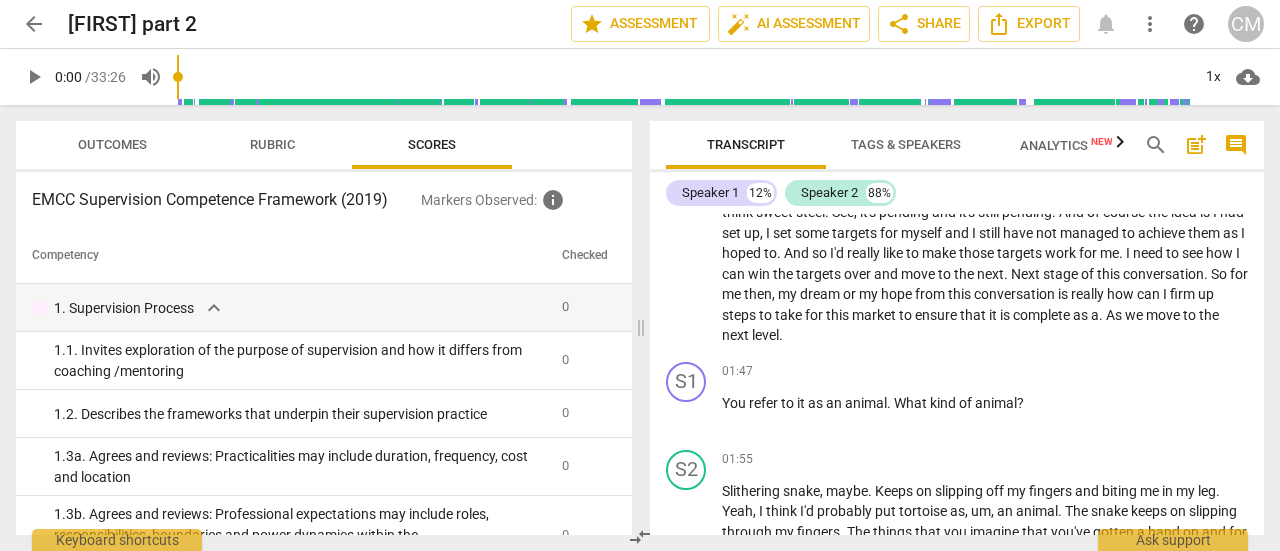 scroll, scrollTop: 0, scrollLeft: 0, axis: both 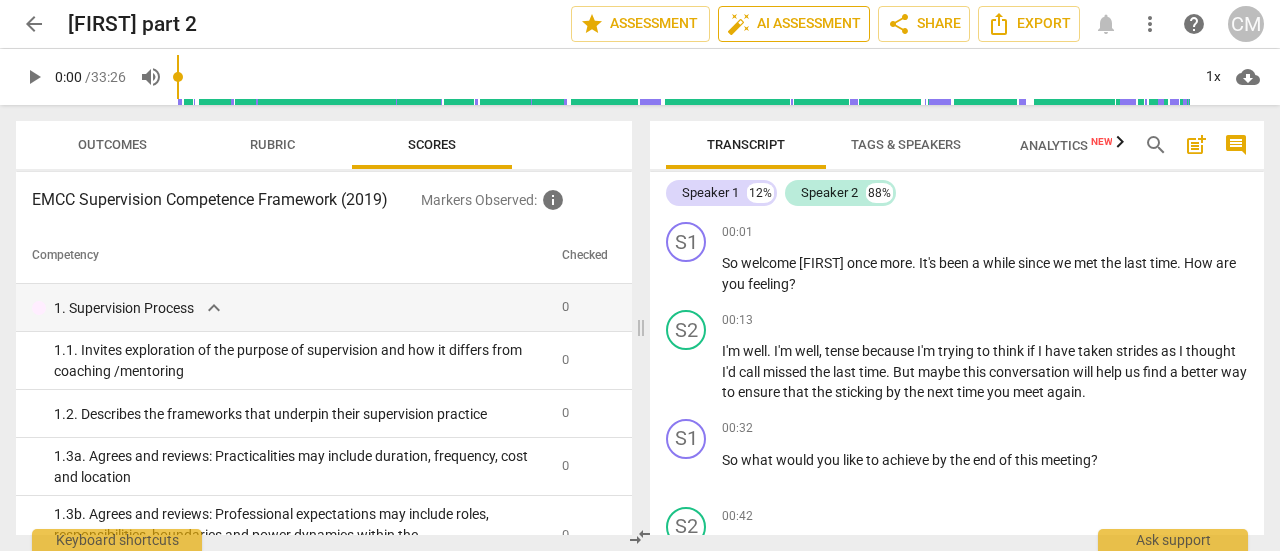 click on "auto_fix_high    AI Assessment" at bounding box center (794, 24) 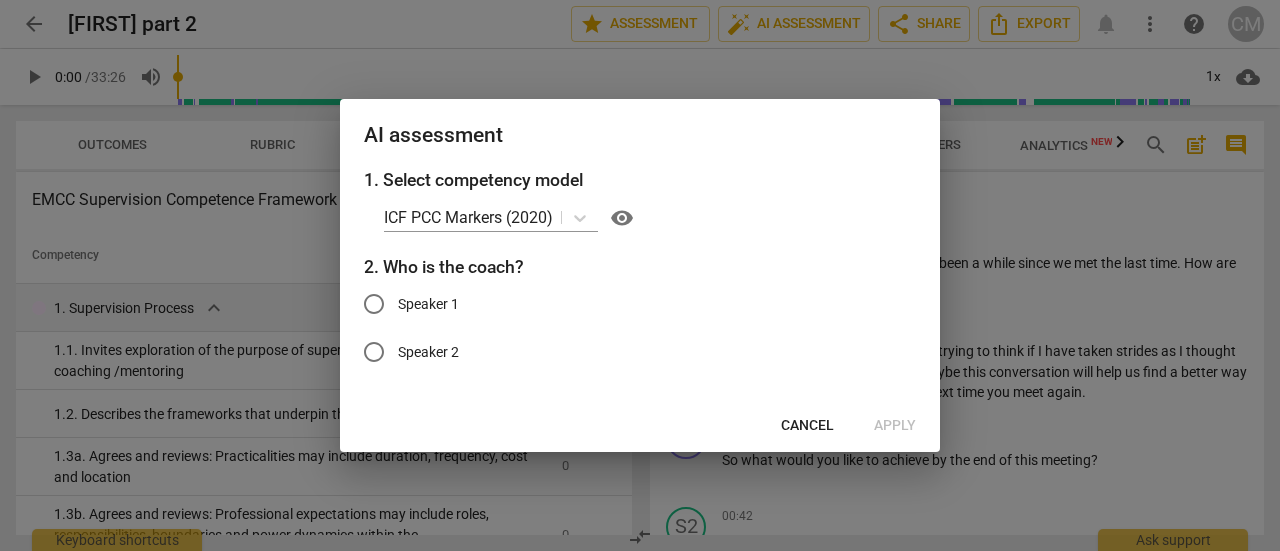 click on "Speaker 1" at bounding box center (374, 304) 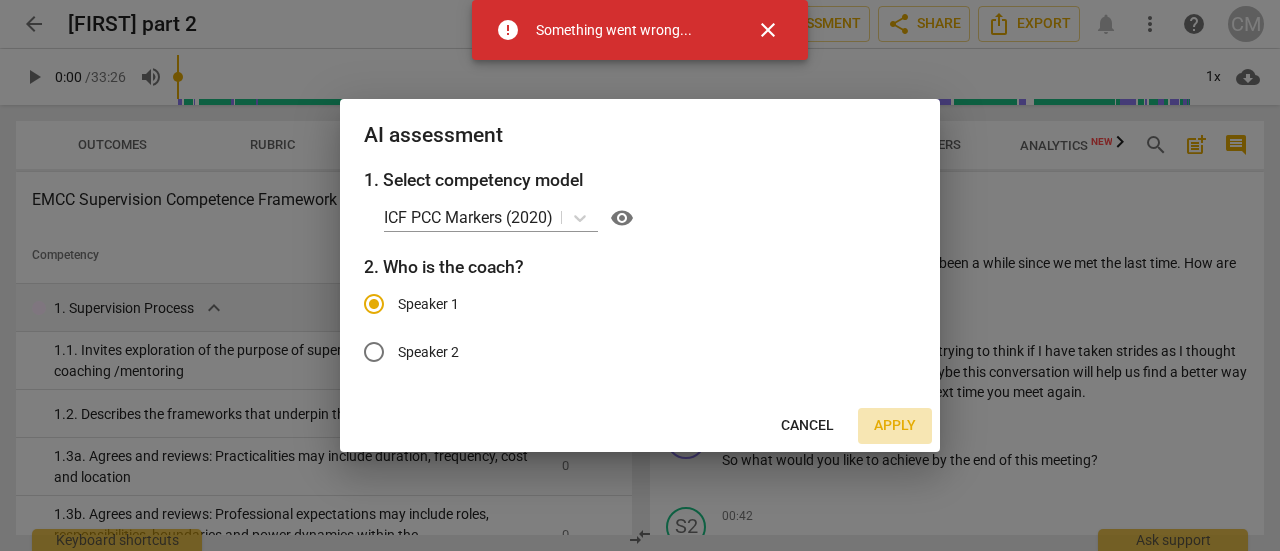 click on "Apply" at bounding box center [895, 426] 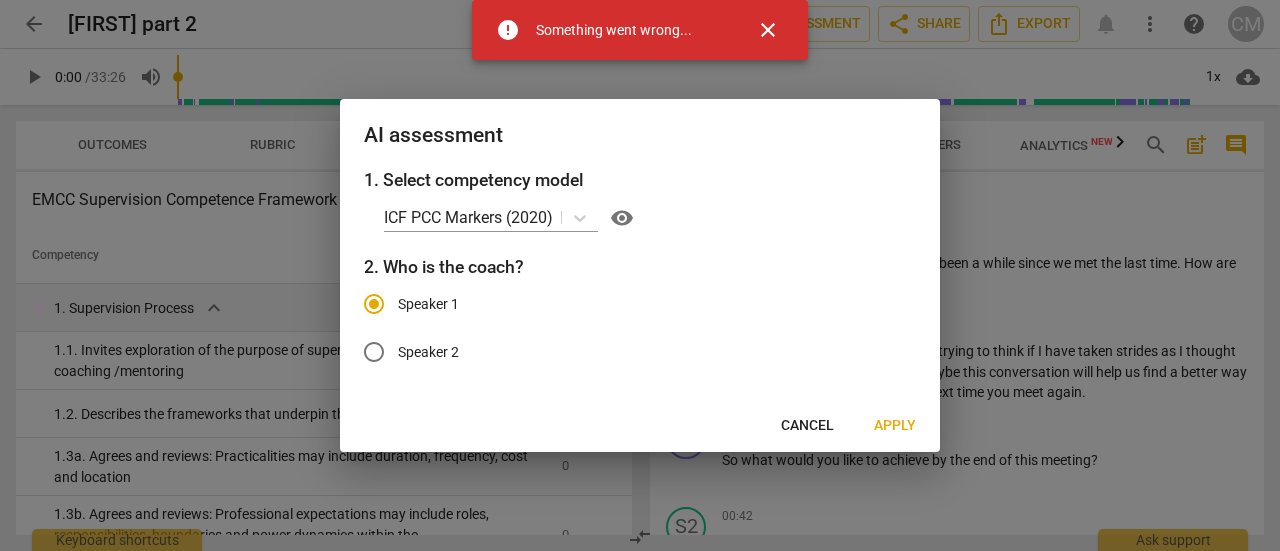click at bounding box center [640, 275] 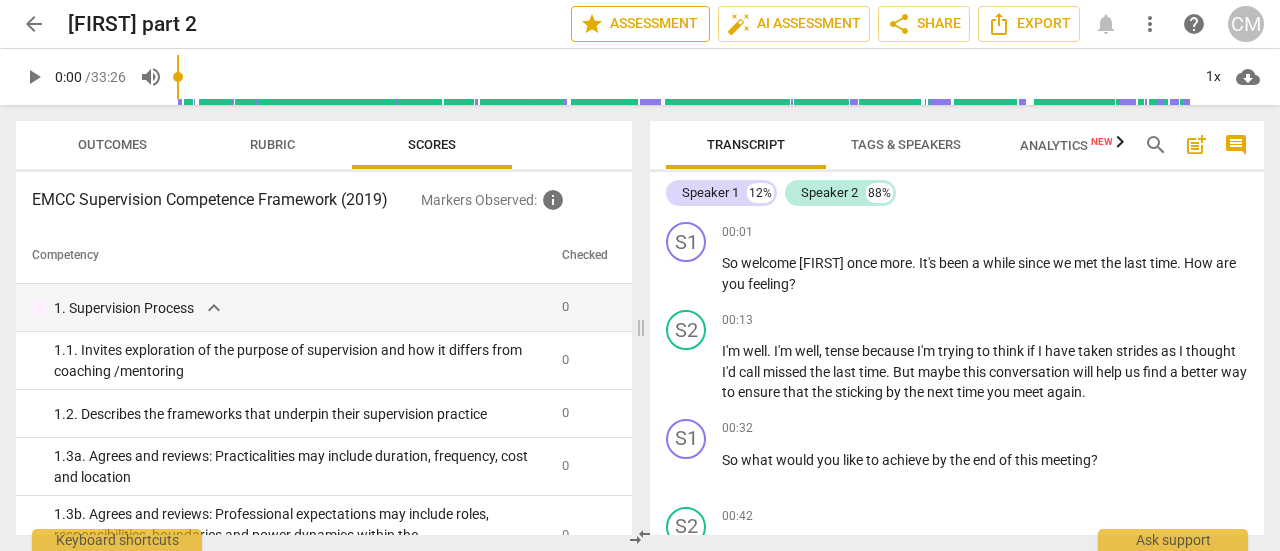 click on "star    Assessment" at bounding box center (640, 24) 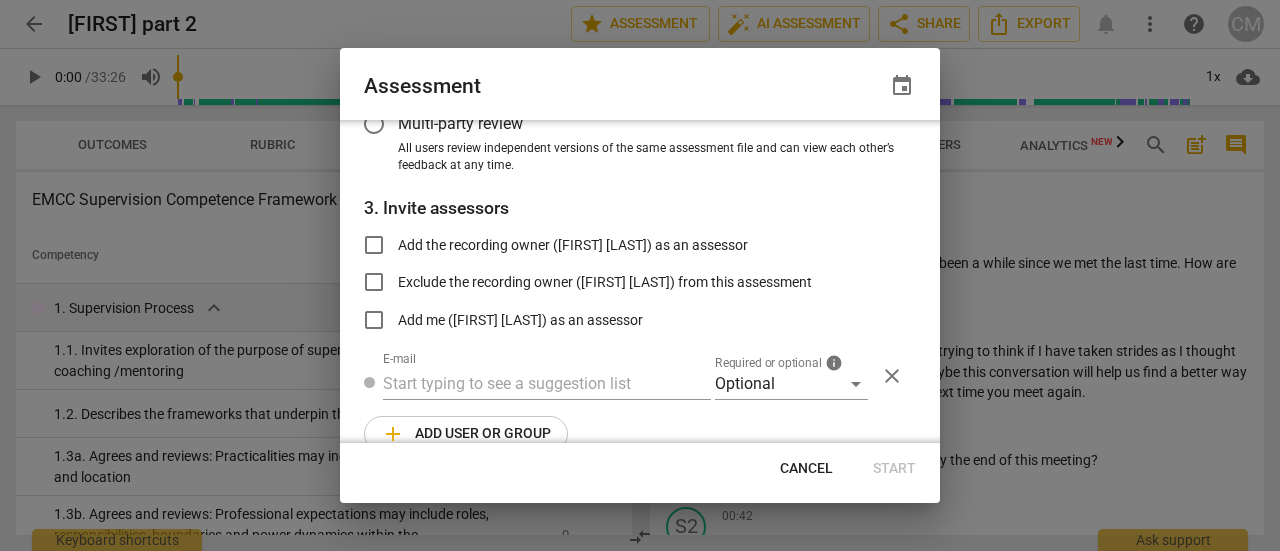 scroll, scrollTop: 295, scrollLeft: 0, axis: vertical 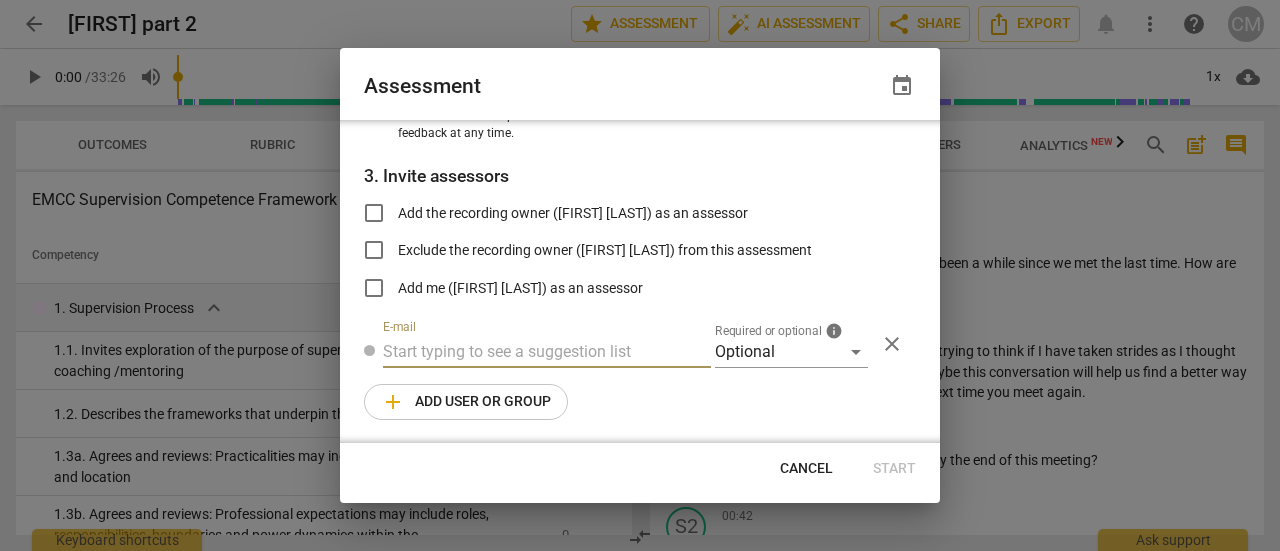 click at bounding box center (547, 352) 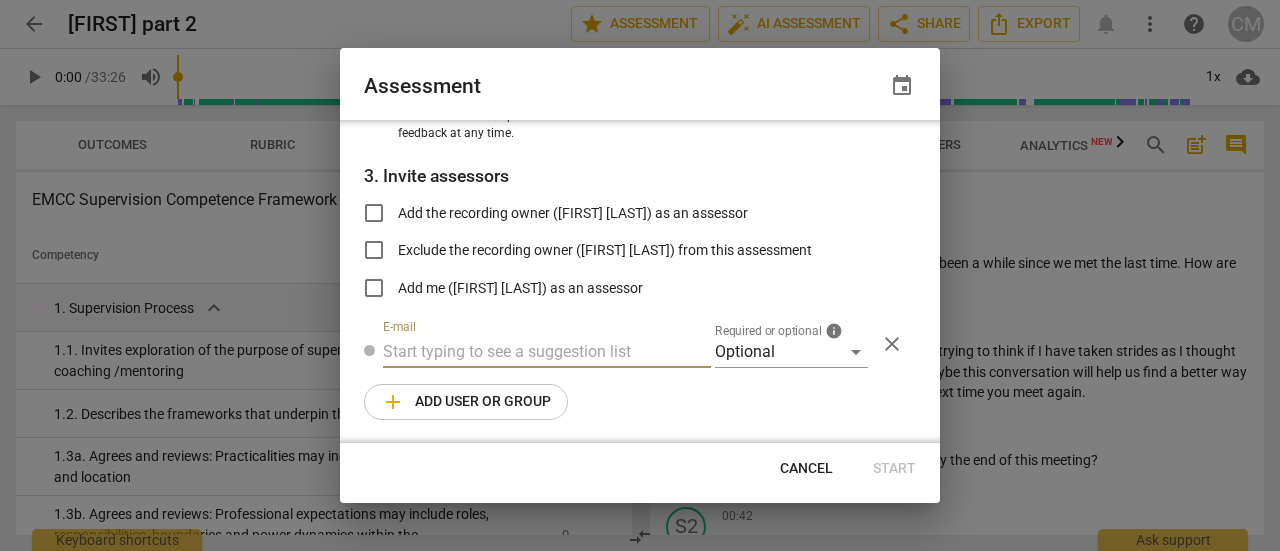 radio on "false" 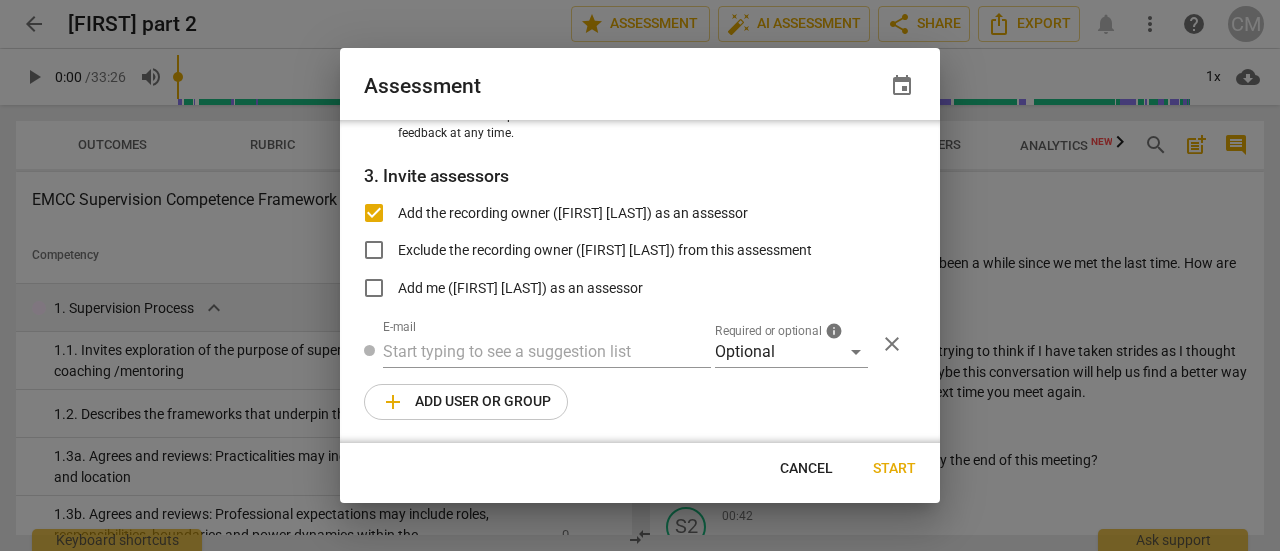 radio on "false" 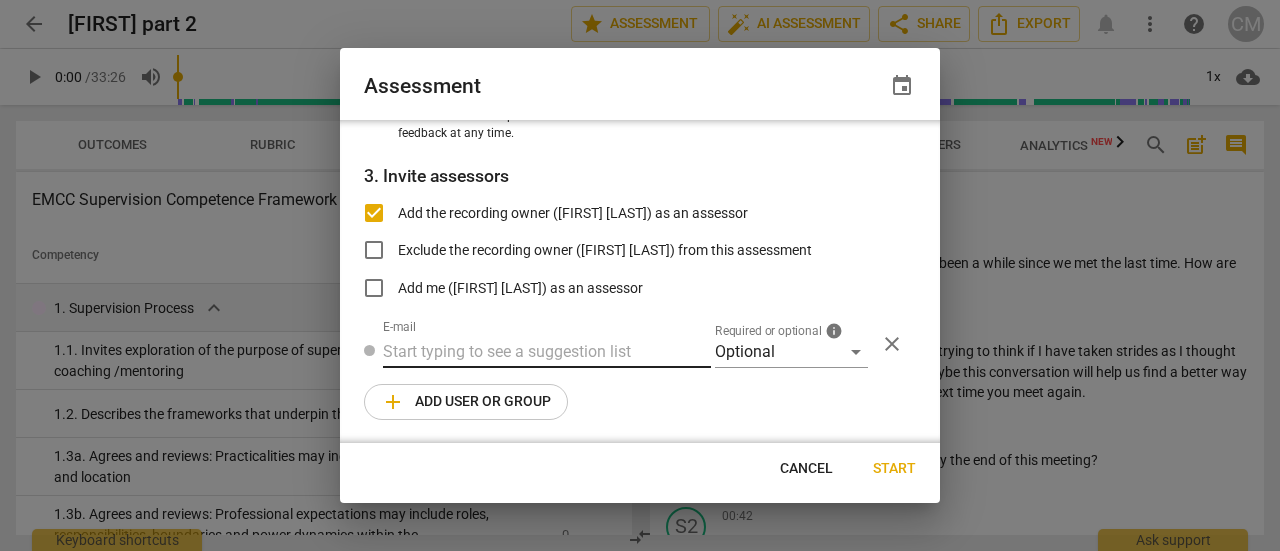 click at bounding box center (547, 352) 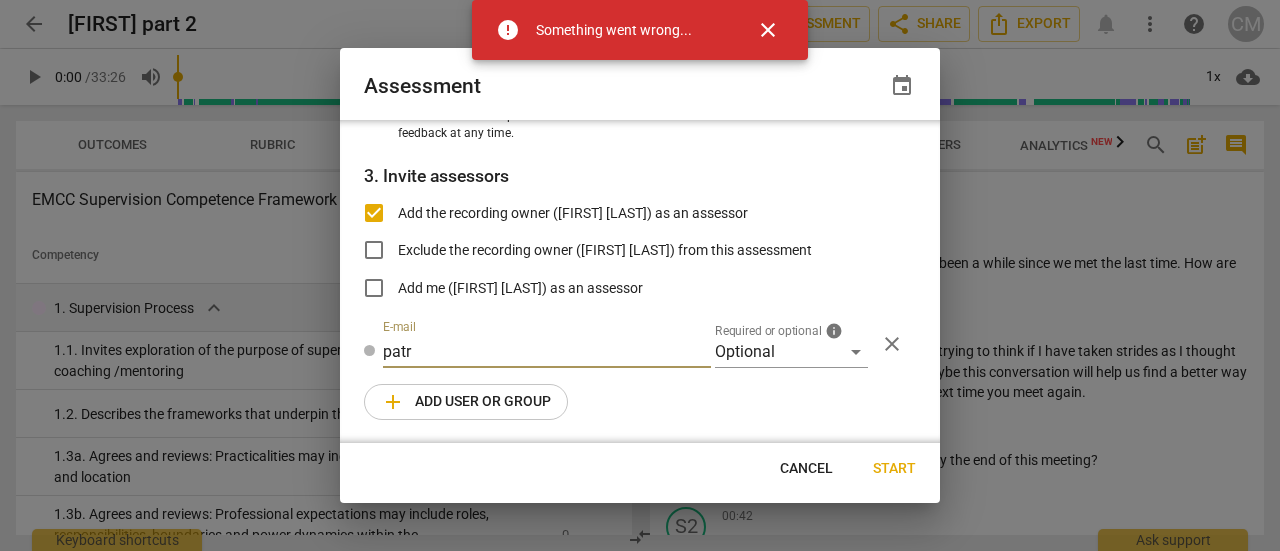 type on "patr" 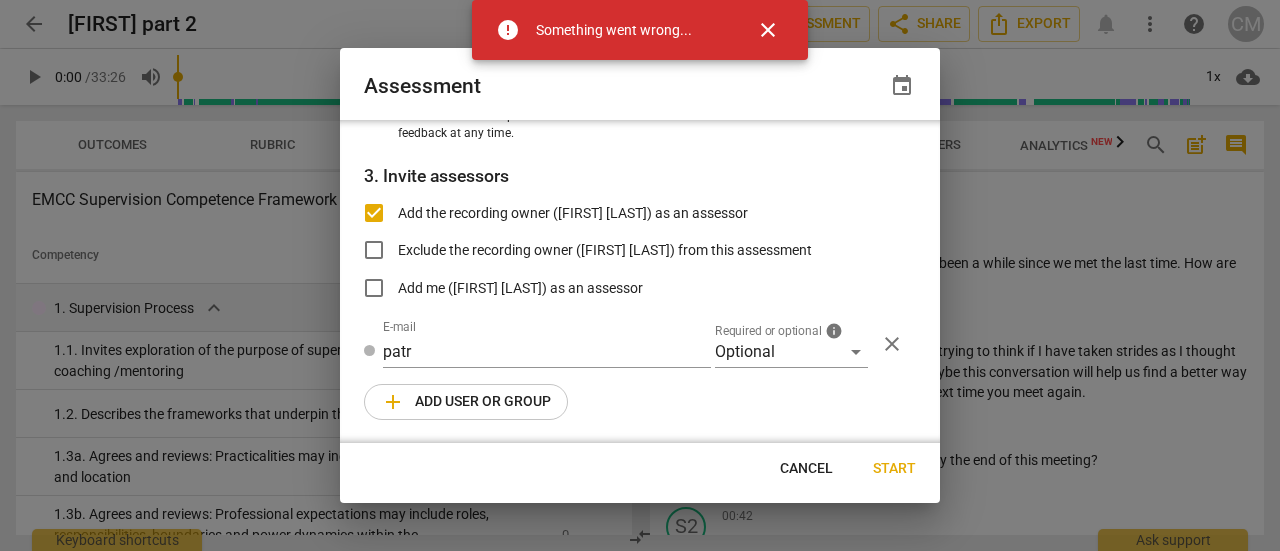click on "close" at bounding box center [768, 30] 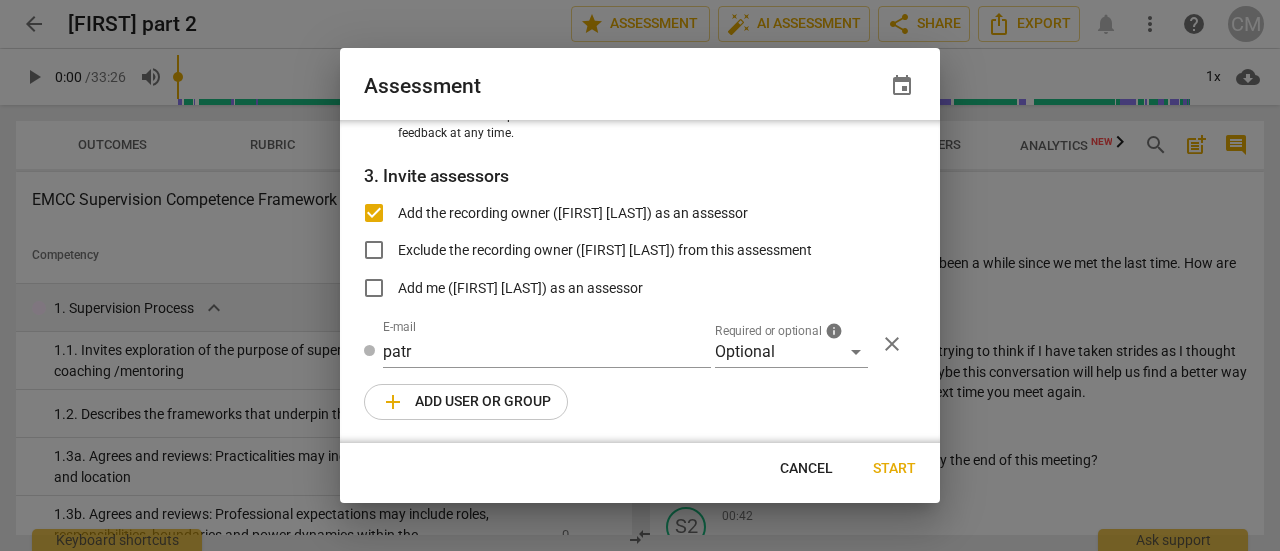 click at bounding box center (640, 275) 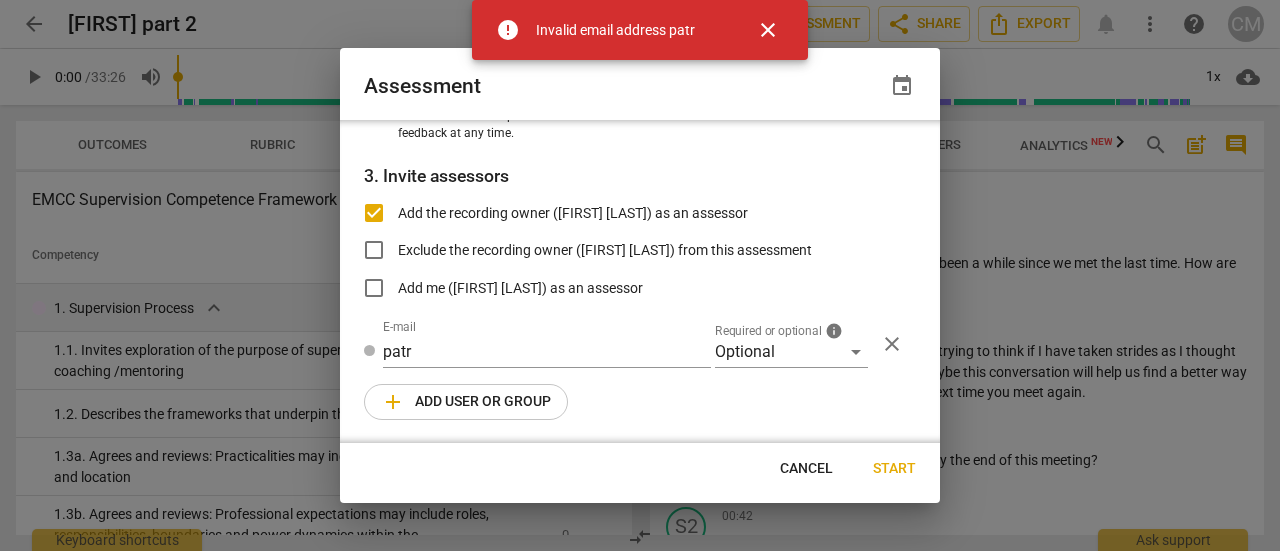 click on "Cancel" at bounding box center (806, 469) 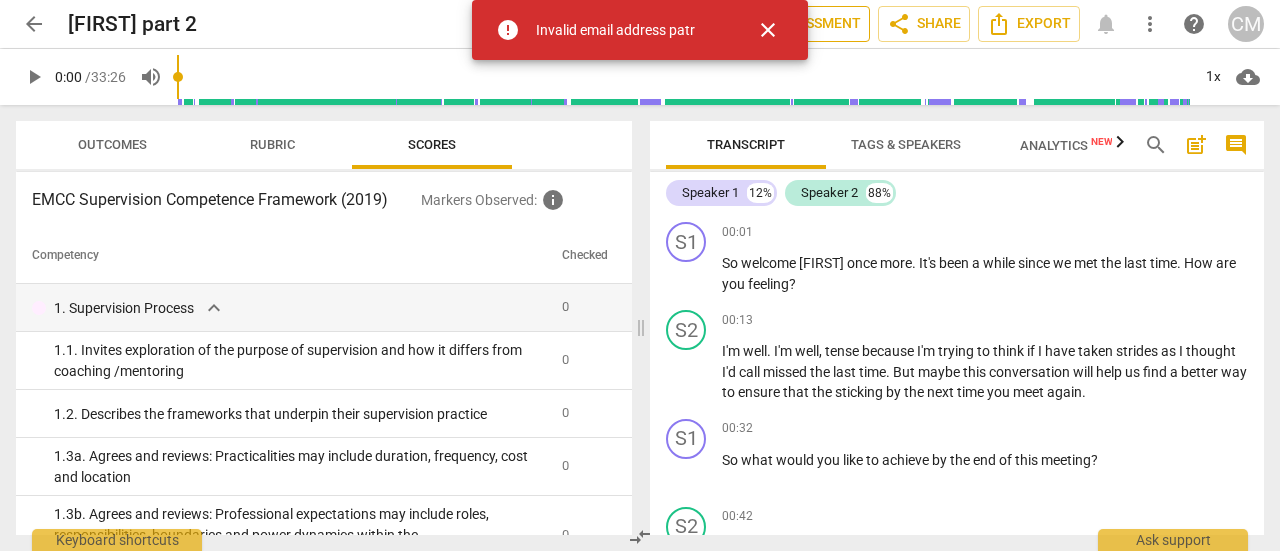 click on "auto_fix_high    AI Assessment" at bounding box center [794, 24] 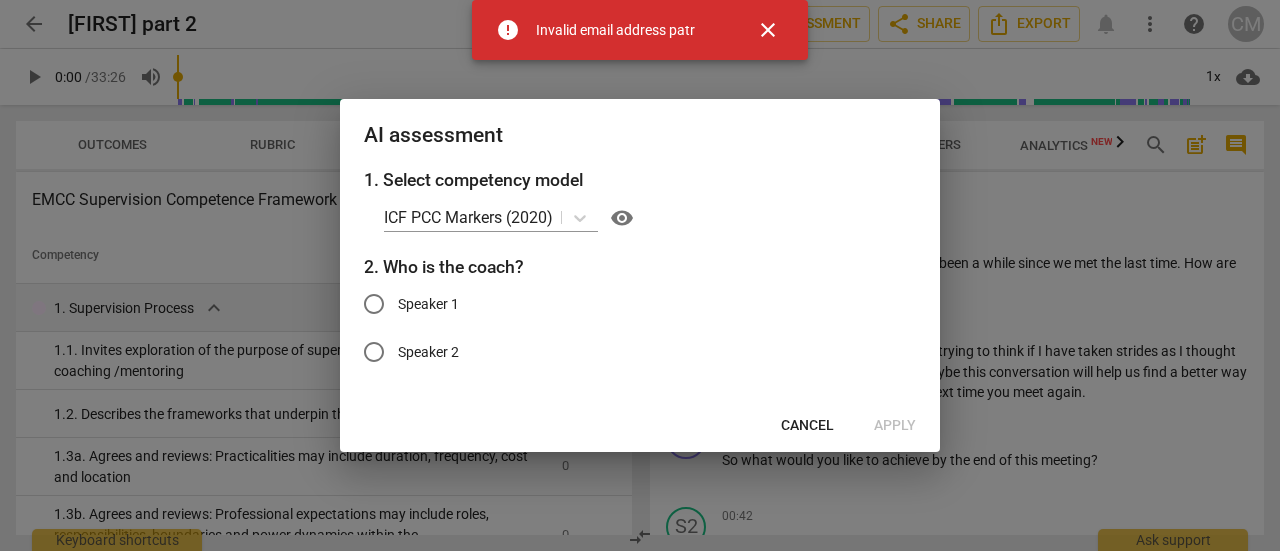 click on "Speaker 1" at bounding box center (428, 304) 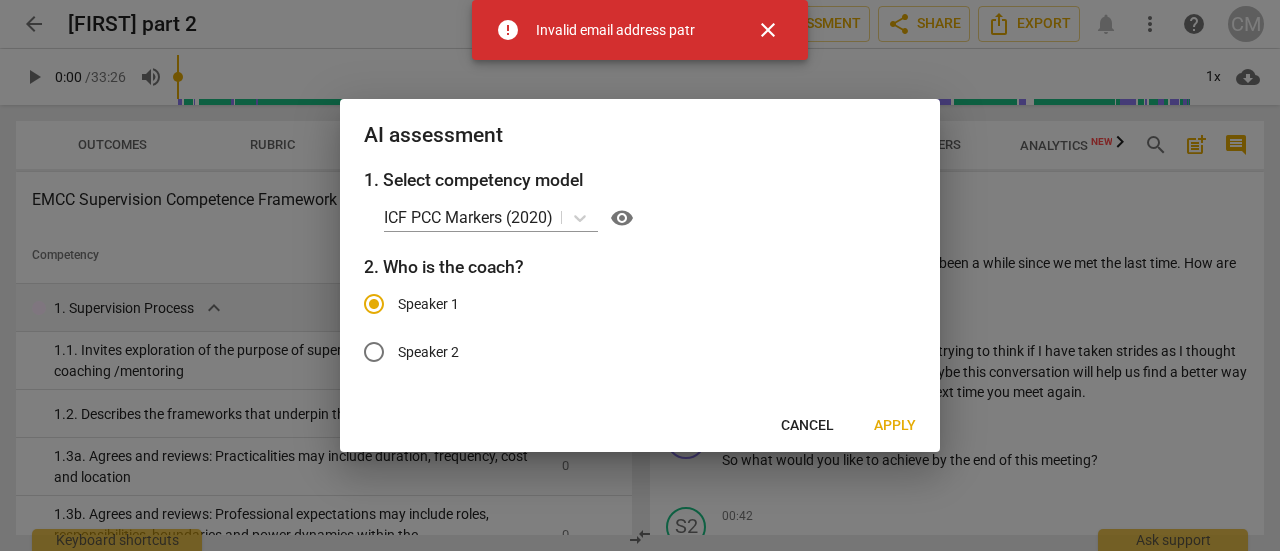click on "Apply" at bounding box center (895, 426) 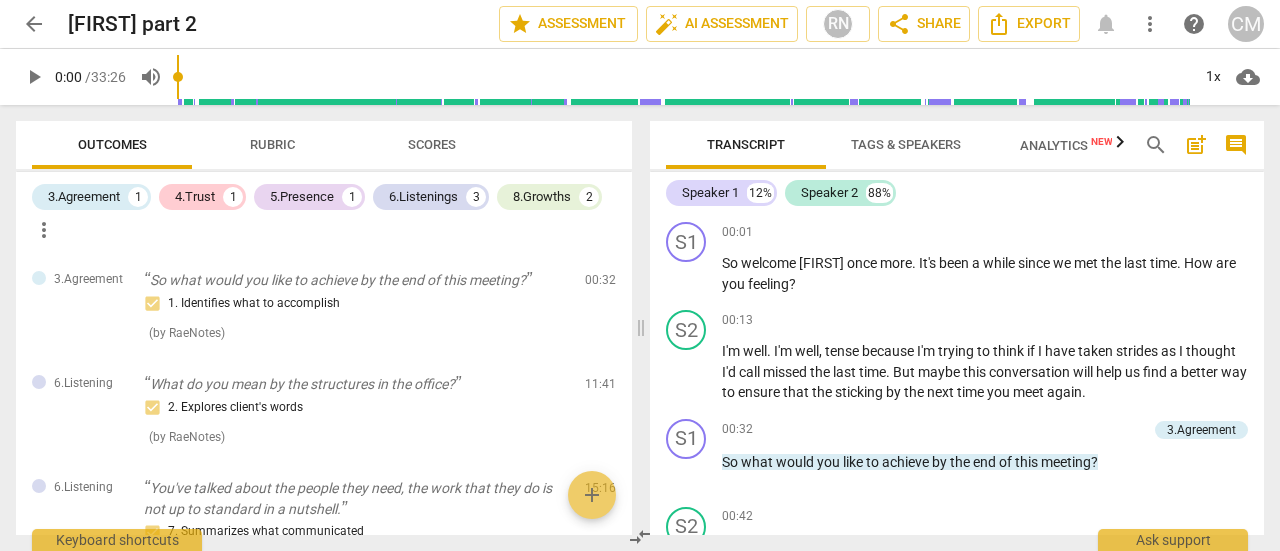 click on "Scores" at bounding box center [432, 144] 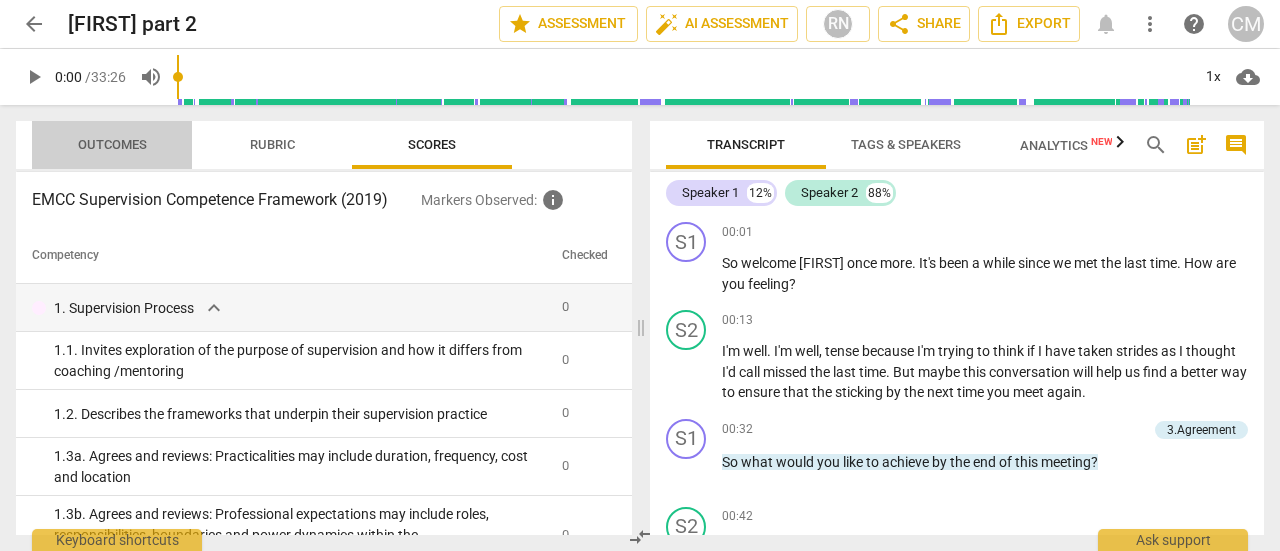 click on "Outcomes" at bounding box center [112, 145] 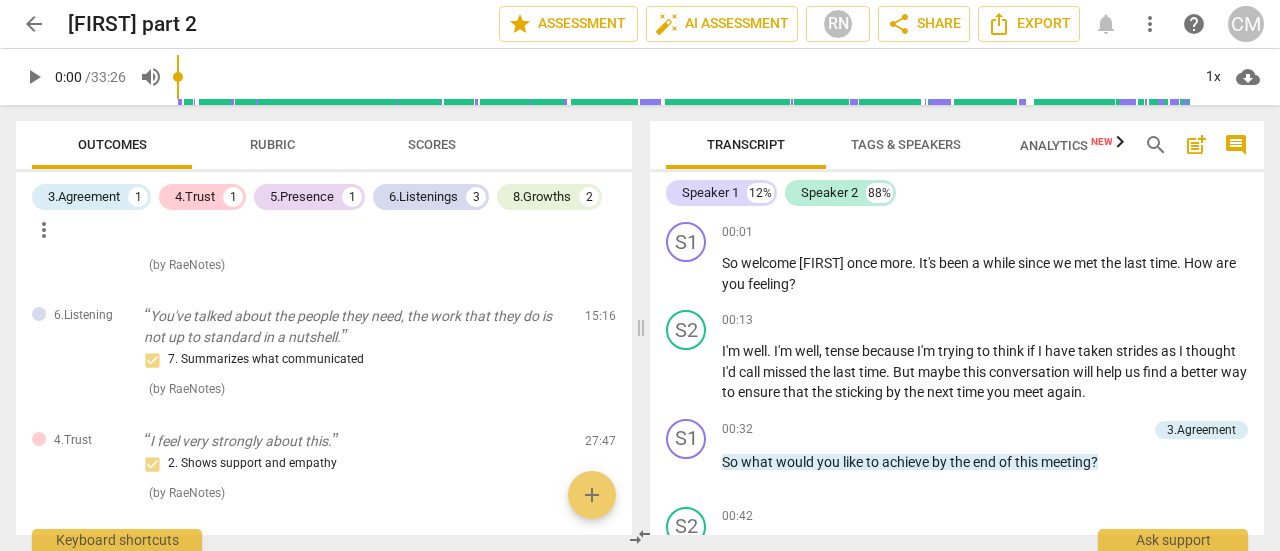 scroll, scrollTop: 176, scrollLeft: 0, axis: vertical 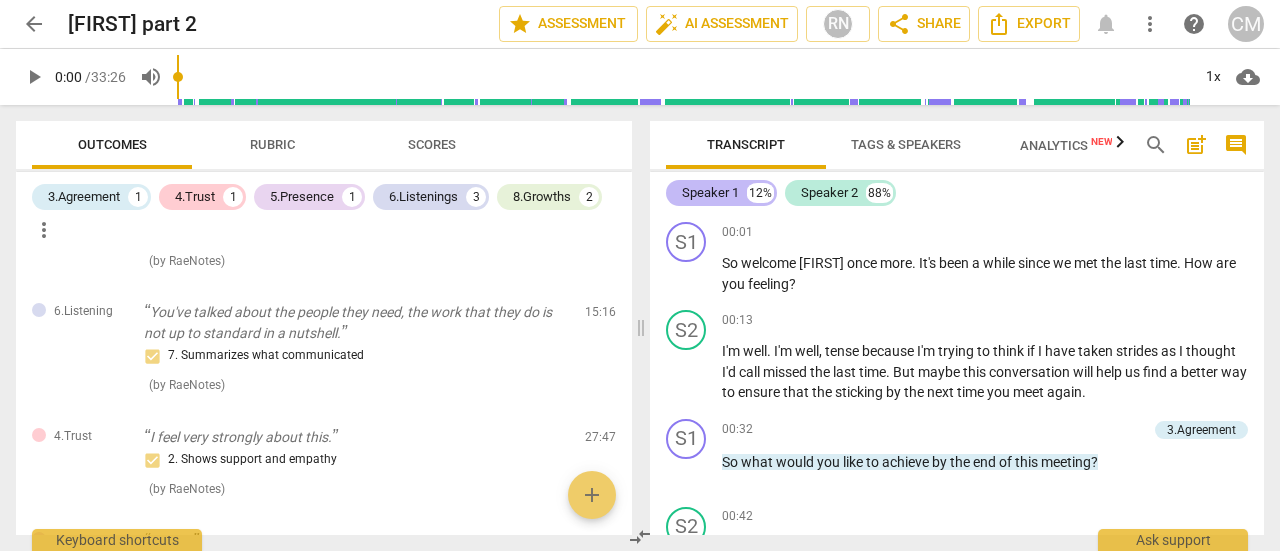 click on "Speaker 1" at bounding box center [710, 193] 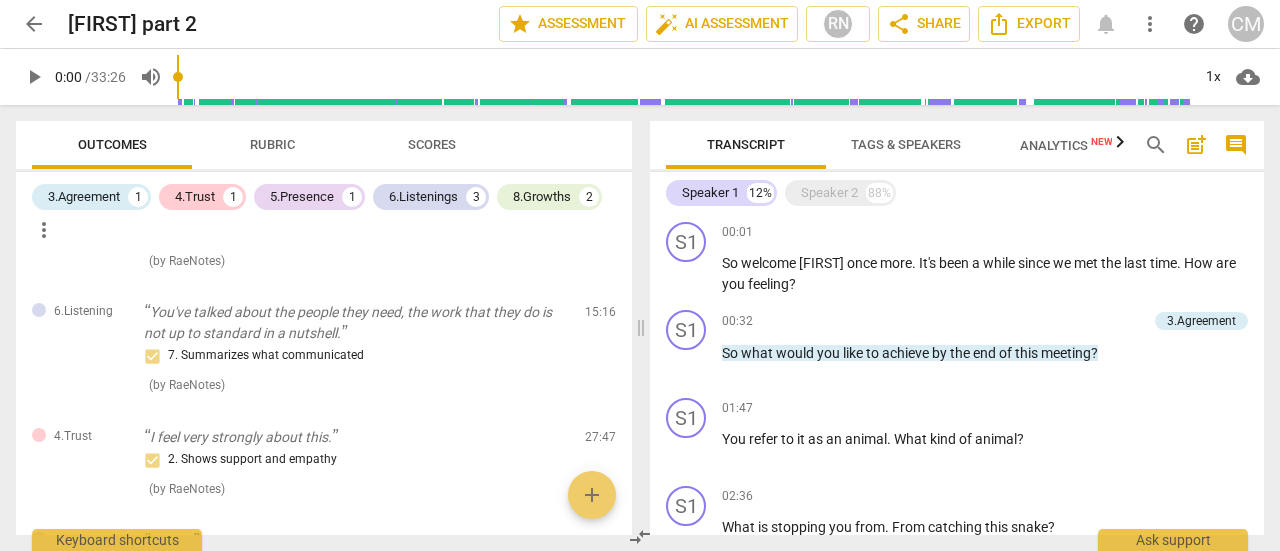 click on "Tags & Speakers" at bounding box center [906, 144] 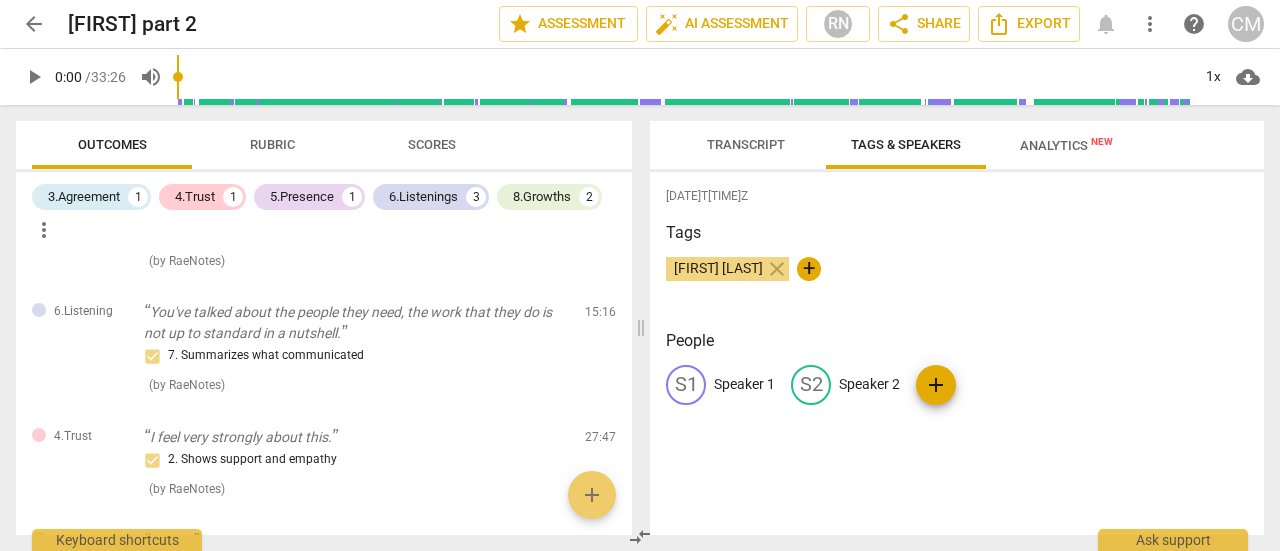 click on "S1 Speaker 1" at bounding box center [720, 385] 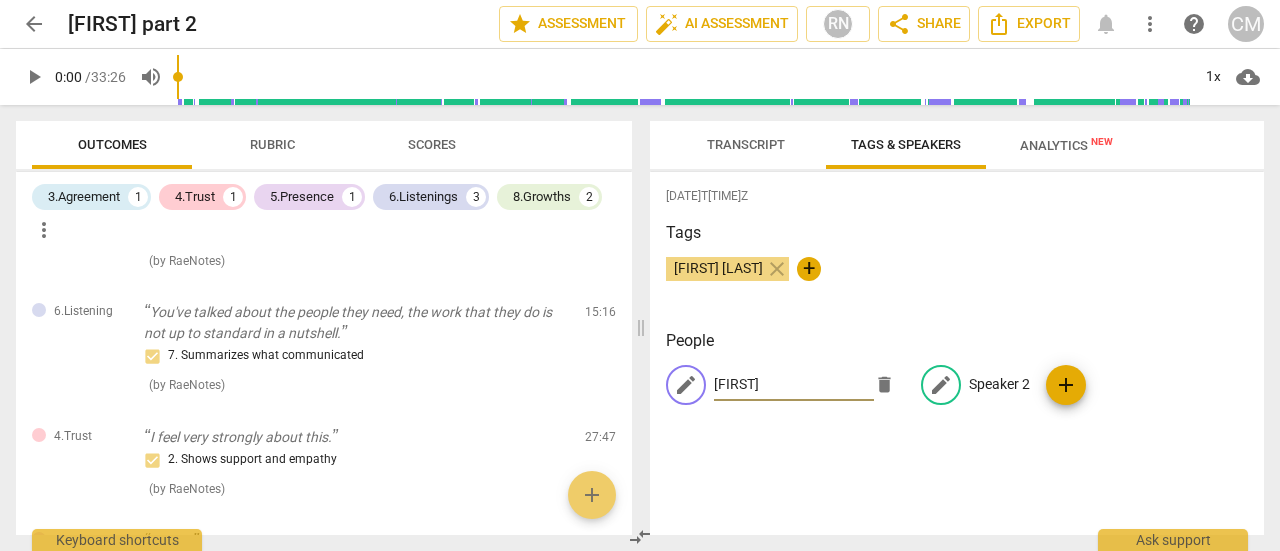 type on "[FIRST]" 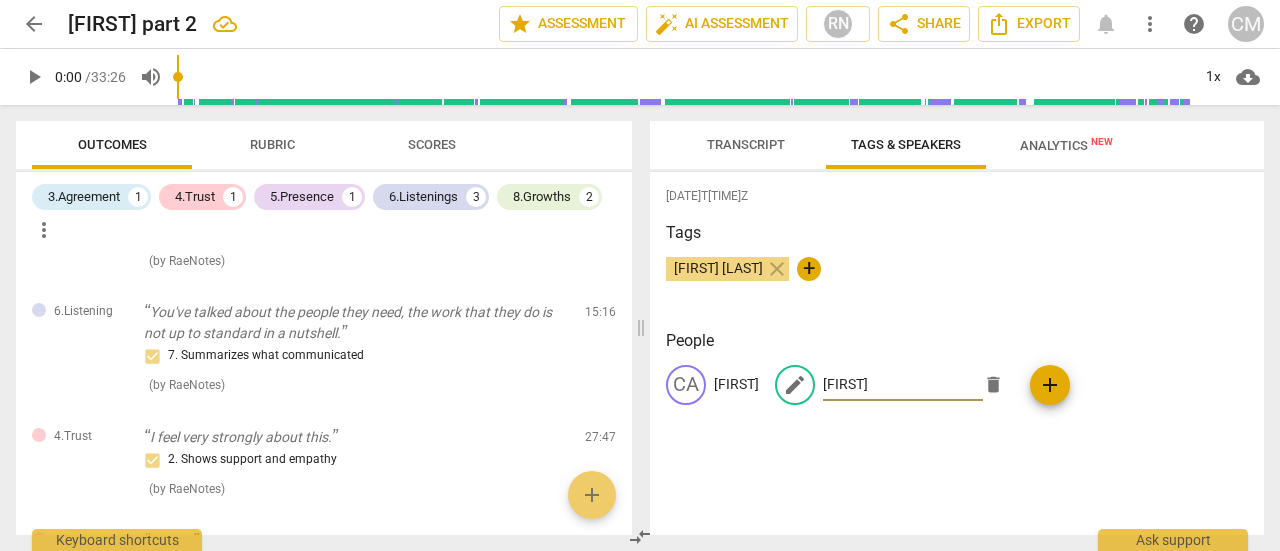 type on "[FIRST]" 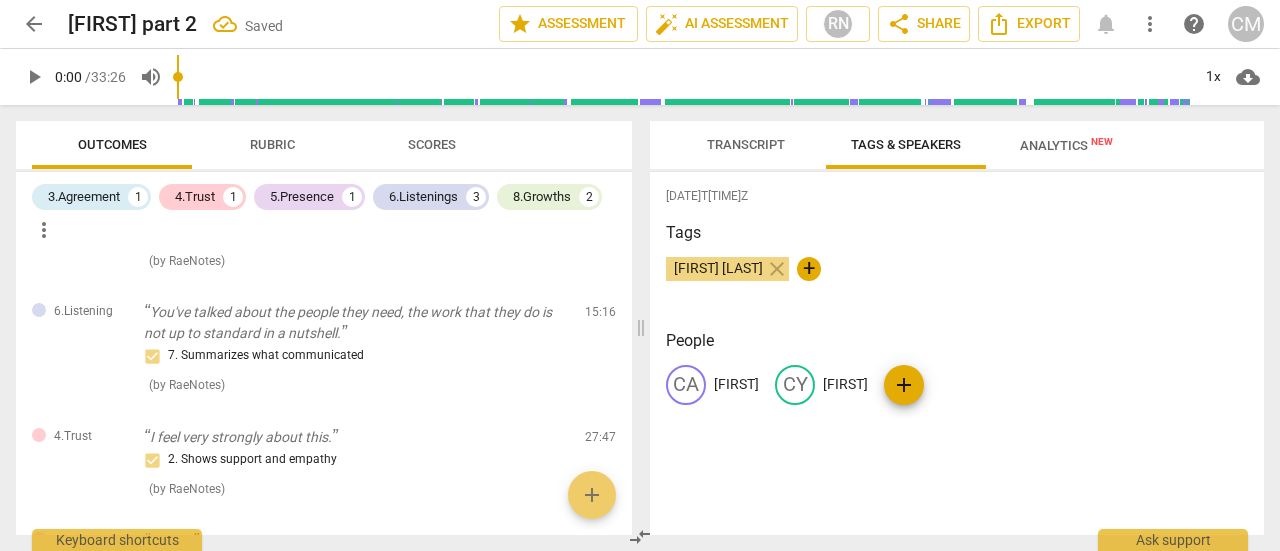 click on "Transcript" at bounding box center (746, 144) 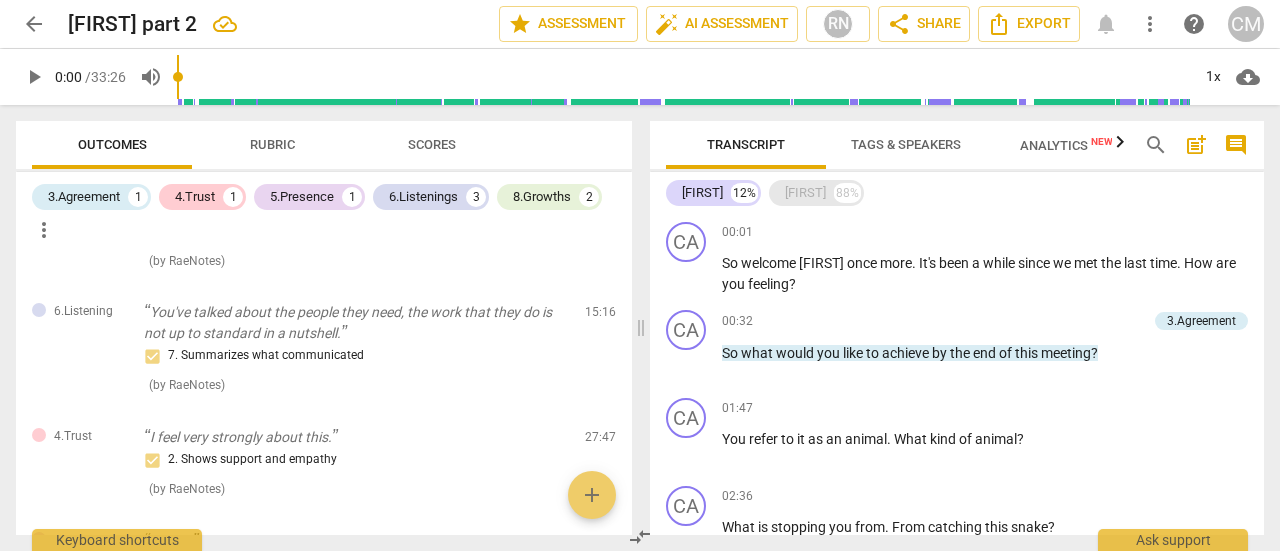 click on "[FIRST]" at bounding box center [805, 193] 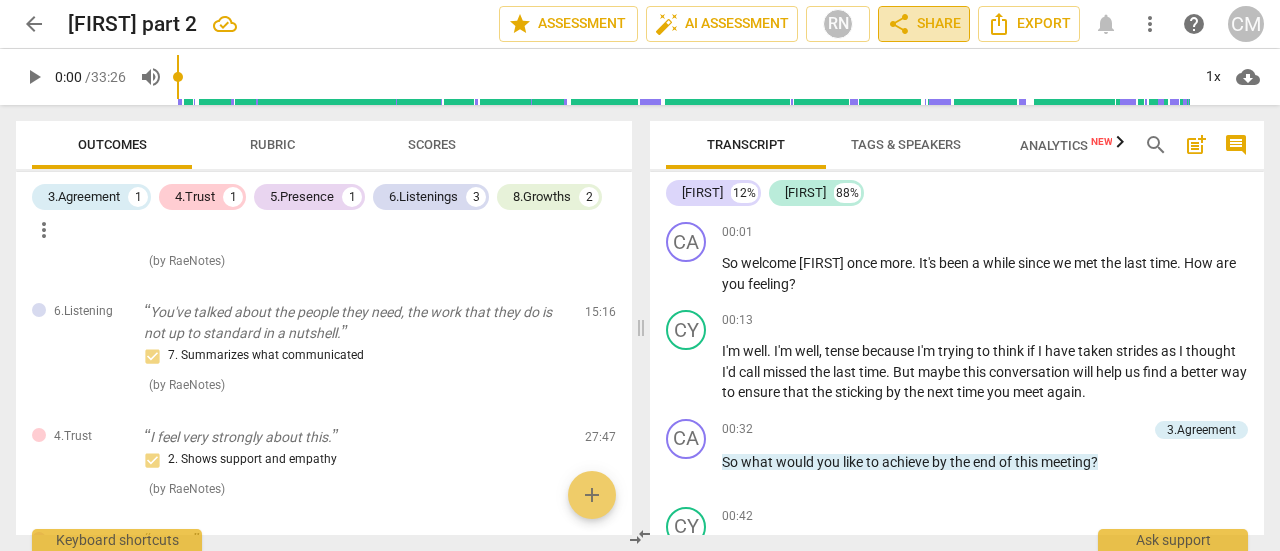 click on "share    Share" at bounding box center (924, 24) 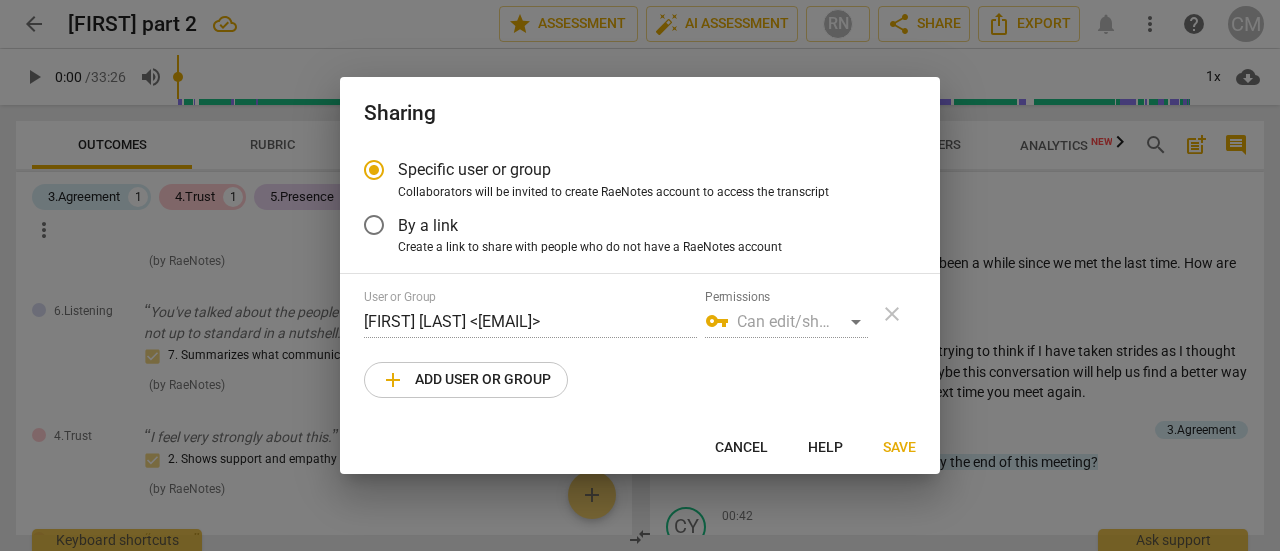 click on "add Add user or group" at bounding box center (466, 380) 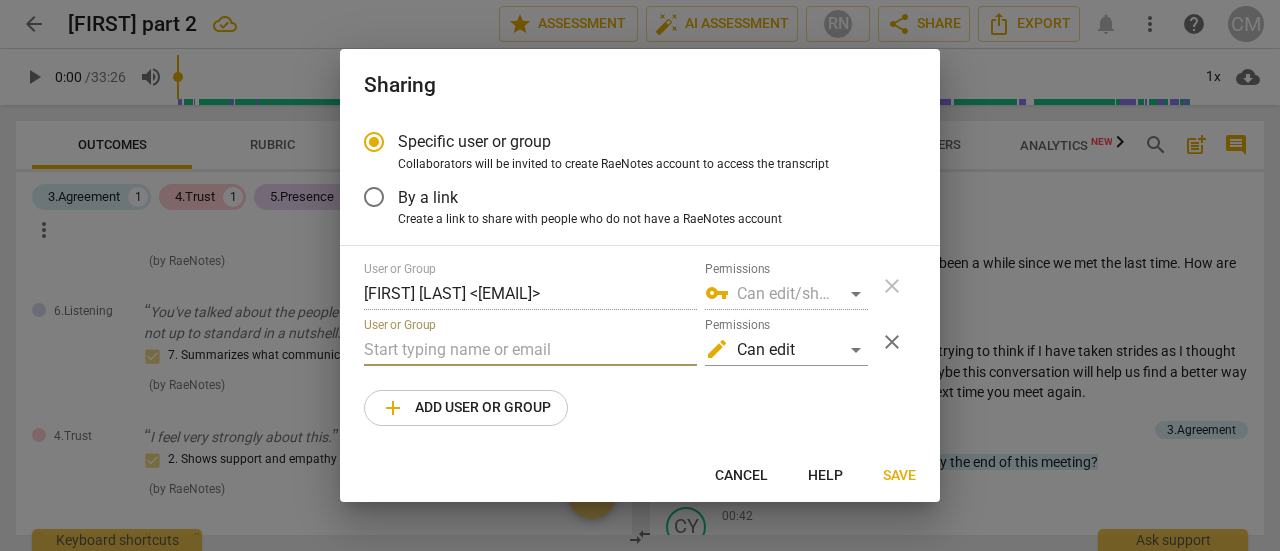 click at bounding box center [530, 350] 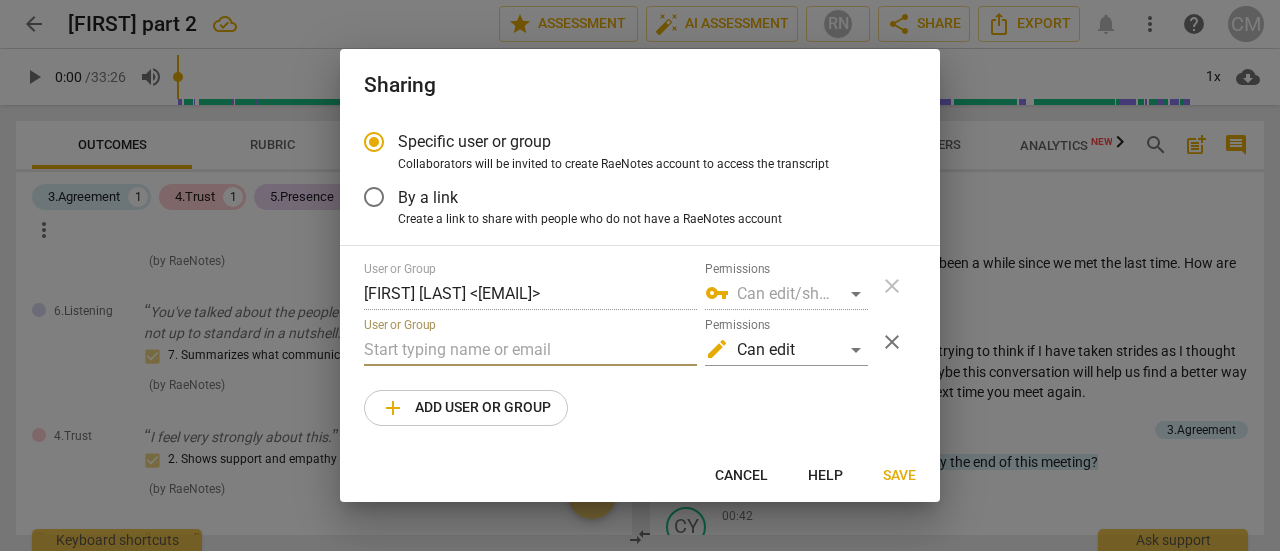 click on "Save" at bounding box center (899, 476) 